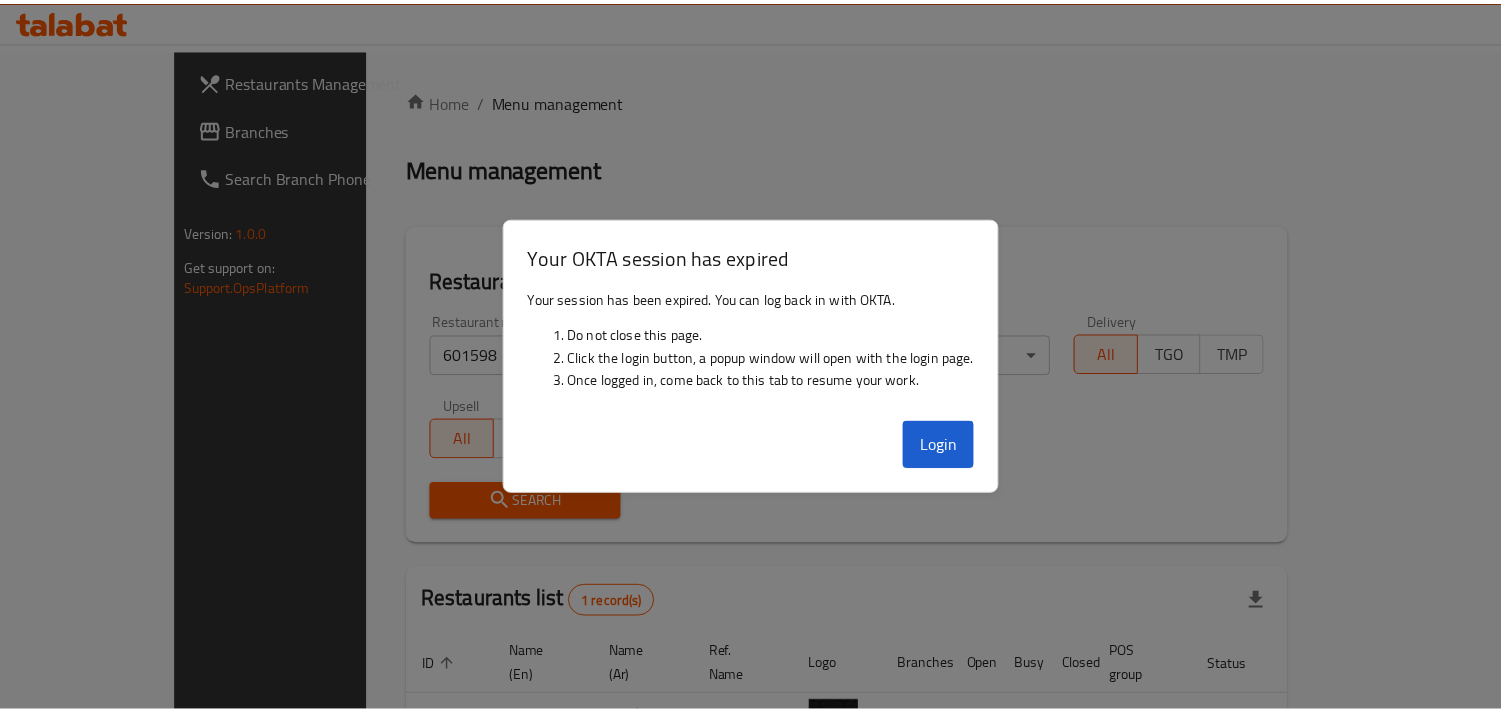 scroll, scrollTop: 141, scrollLeft: 0, axis: vertical 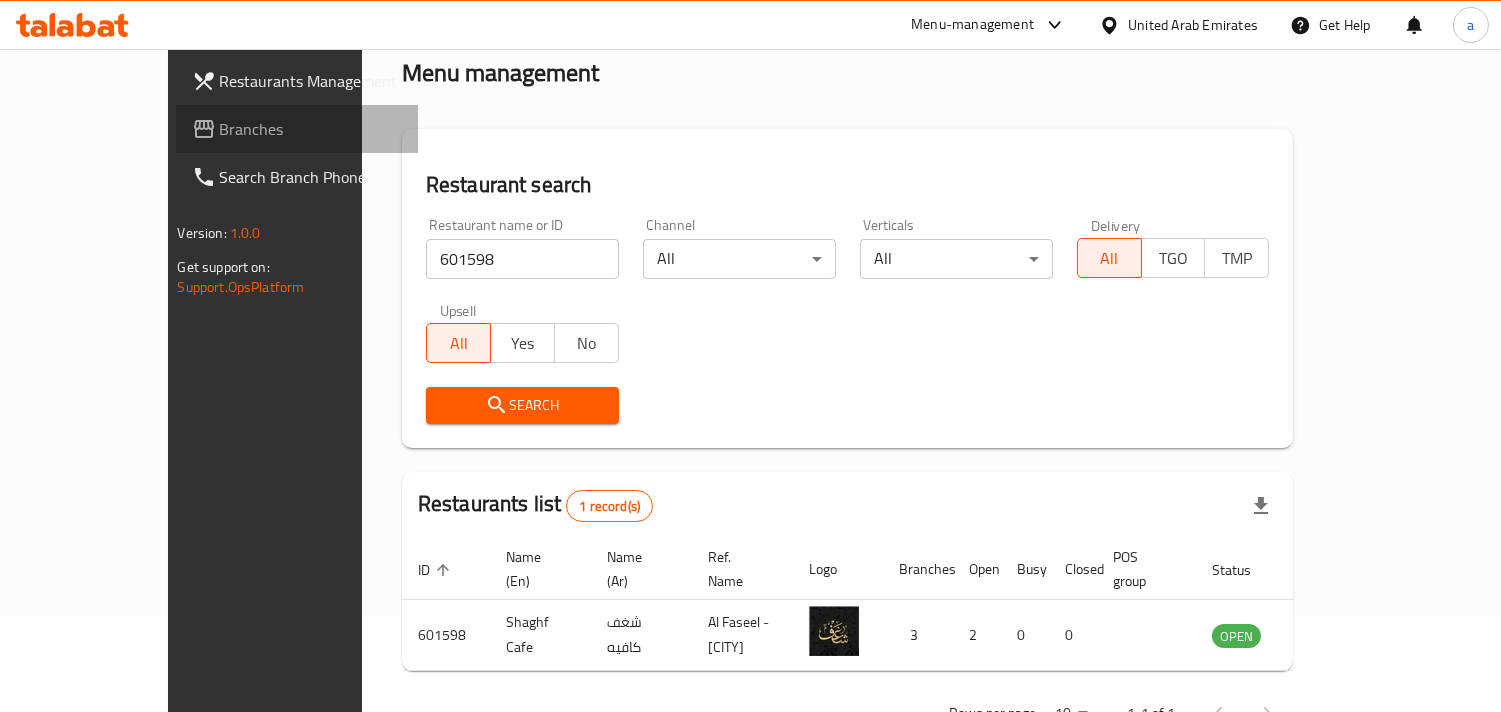 click on "Branches" at bounding box center (311, 129) 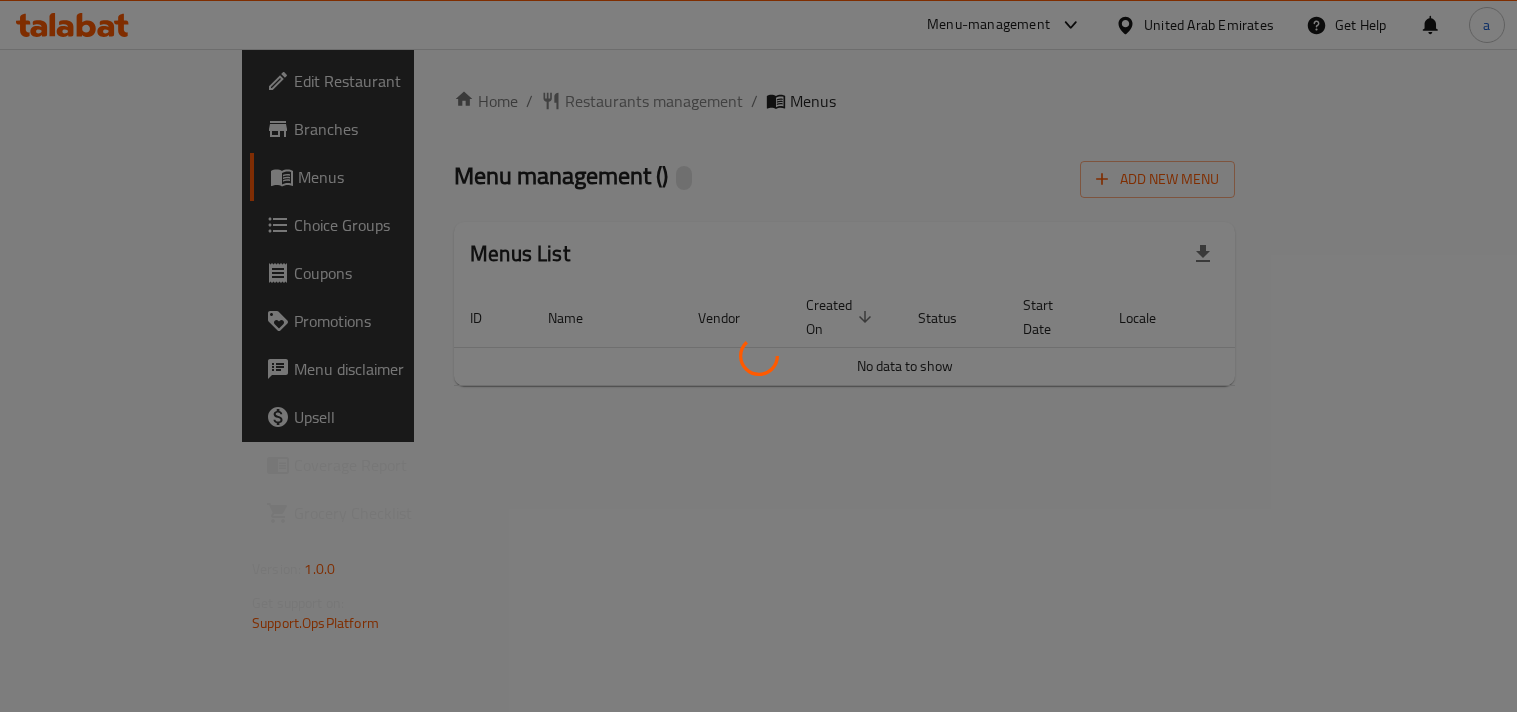 scroll, scrollTop: 0, scrollLeft: 0, axis: both 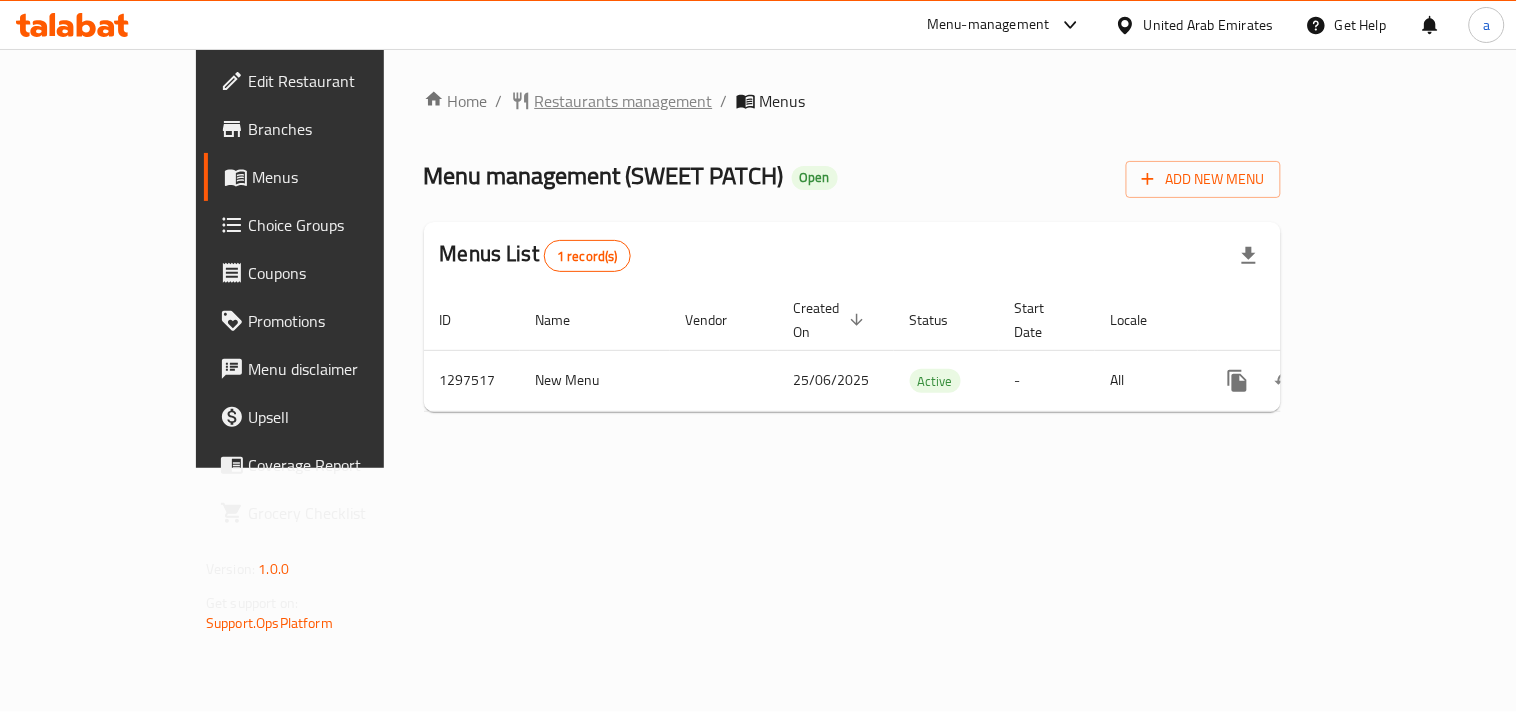 click on "Restaurants management" at bounding box center (624, 101) 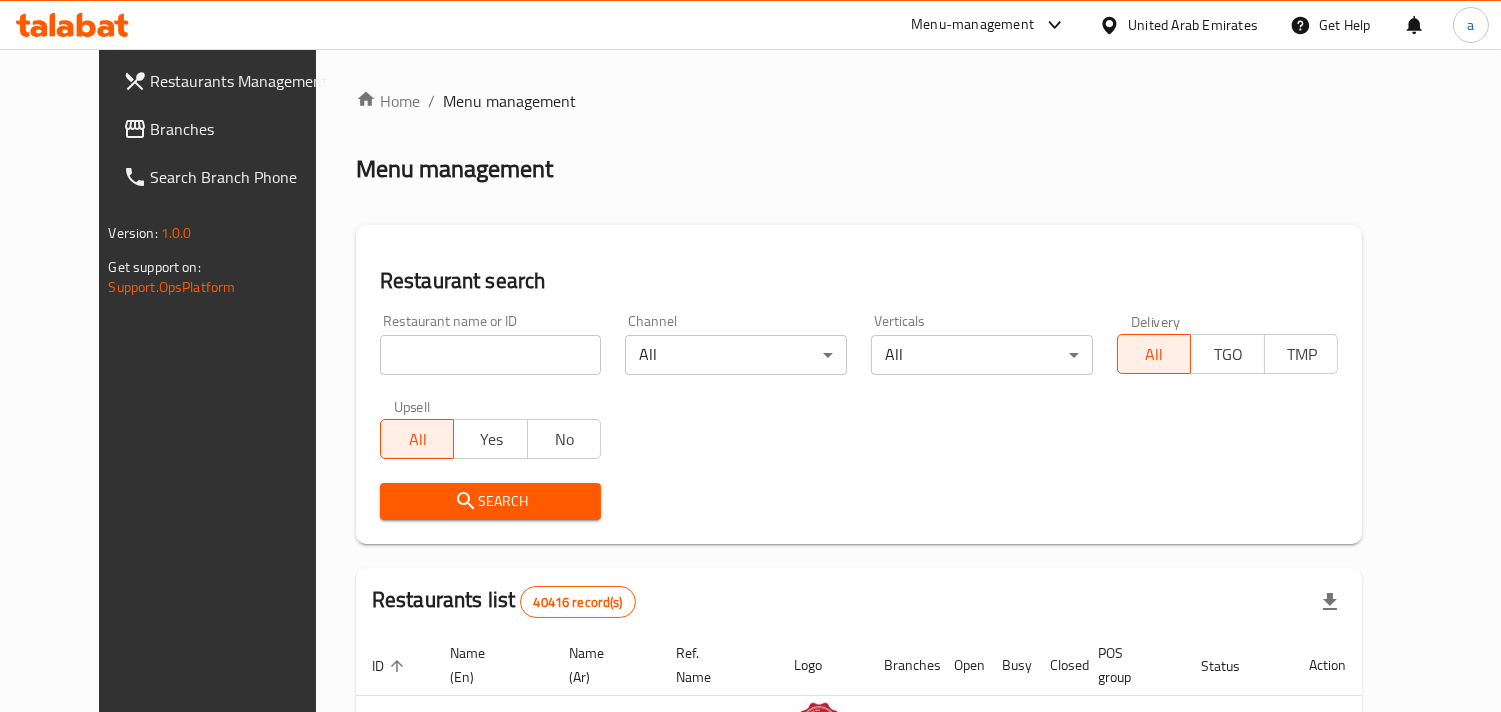 click on "Branches" at bounding box center [242, 129] 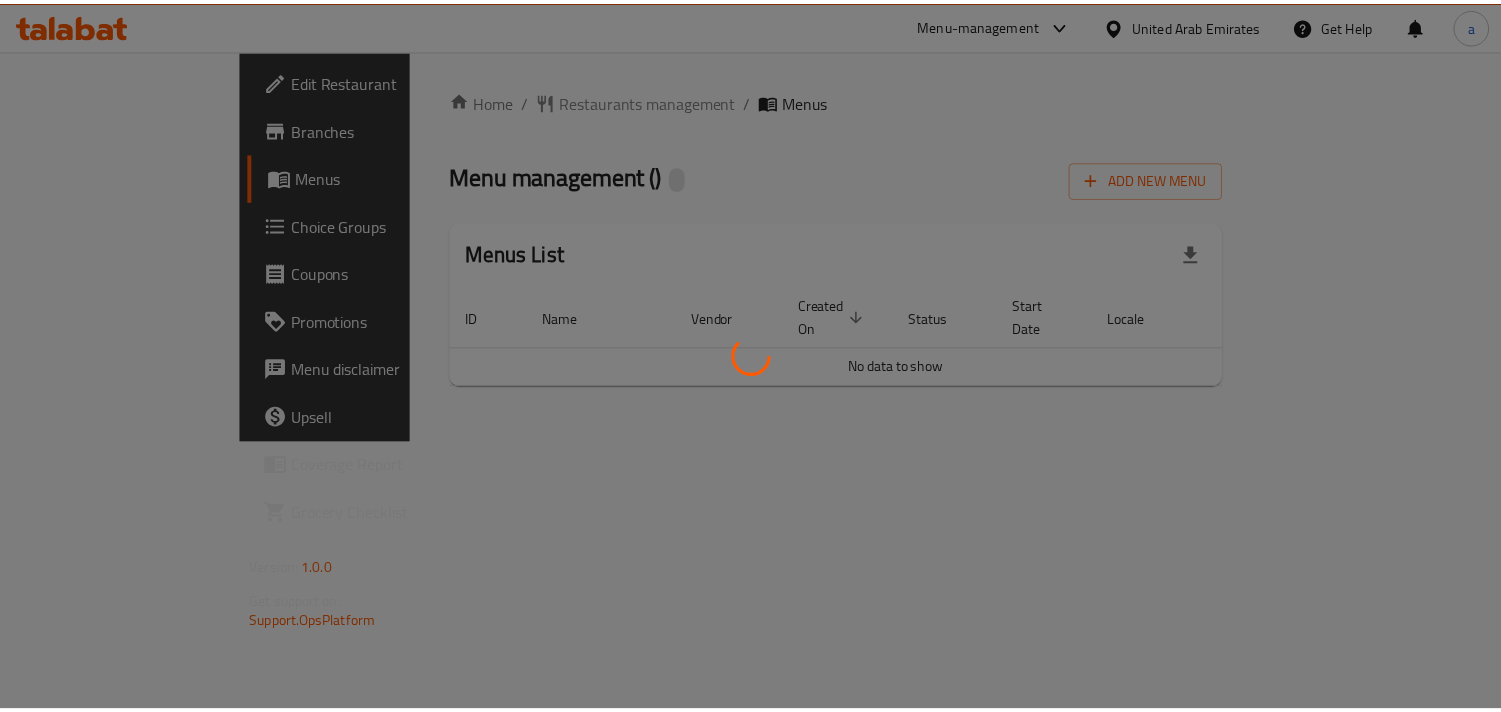 scroll, scrollTop: 0, scrollLeft: 0, axis: both 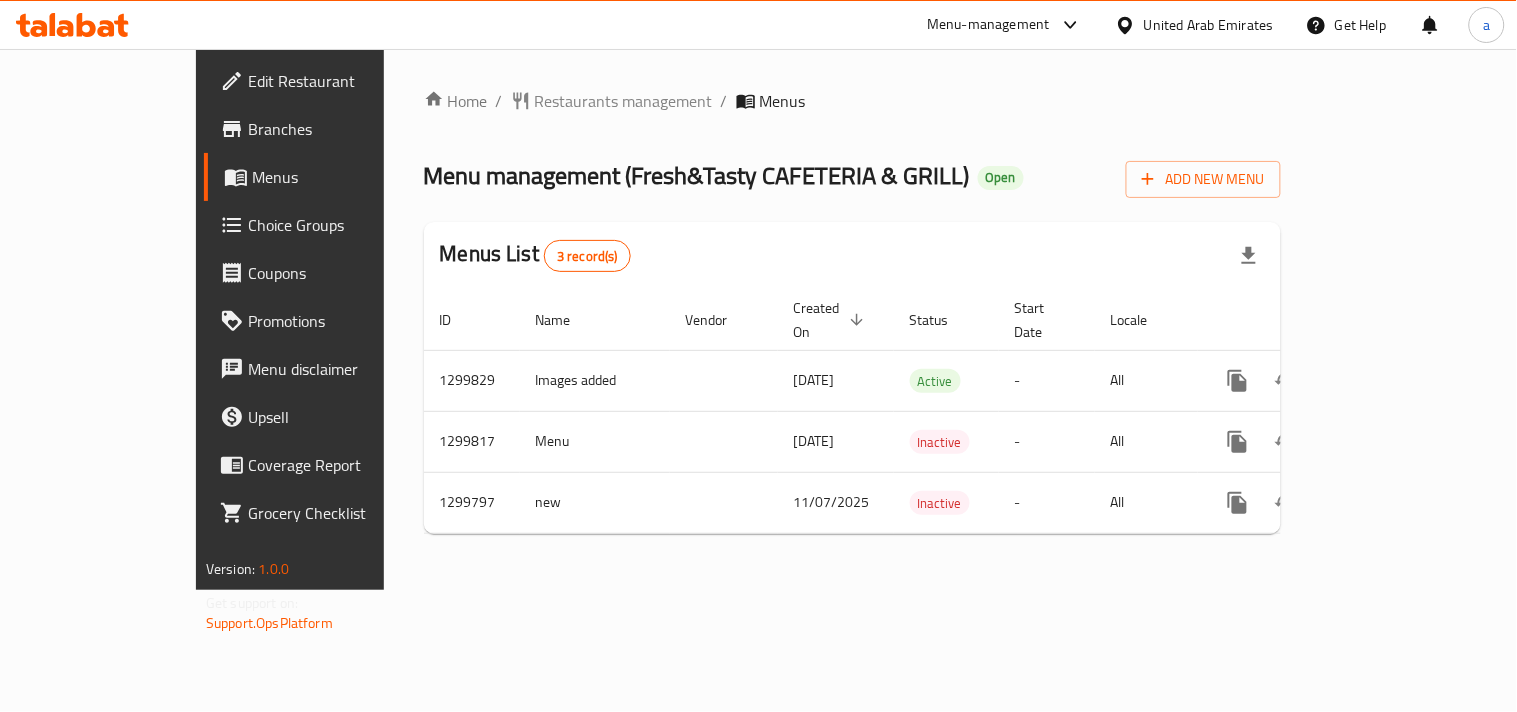 click on "Home / Restaurants management / Menus Menu management ( Fresh&Tasty CAFETERIA & GRILL )  Open Add New Menu Menus List   3 record(s) ID Name Vendor Created On sorted descending Status Start Date Locale Actions 1299829 Images added 12/07/2025 Active - All 1299817 Menu 12/07/2025 Inactive - All 1299797 new  11/07/2025 Inactive - All" at bounding box center [852, 319] 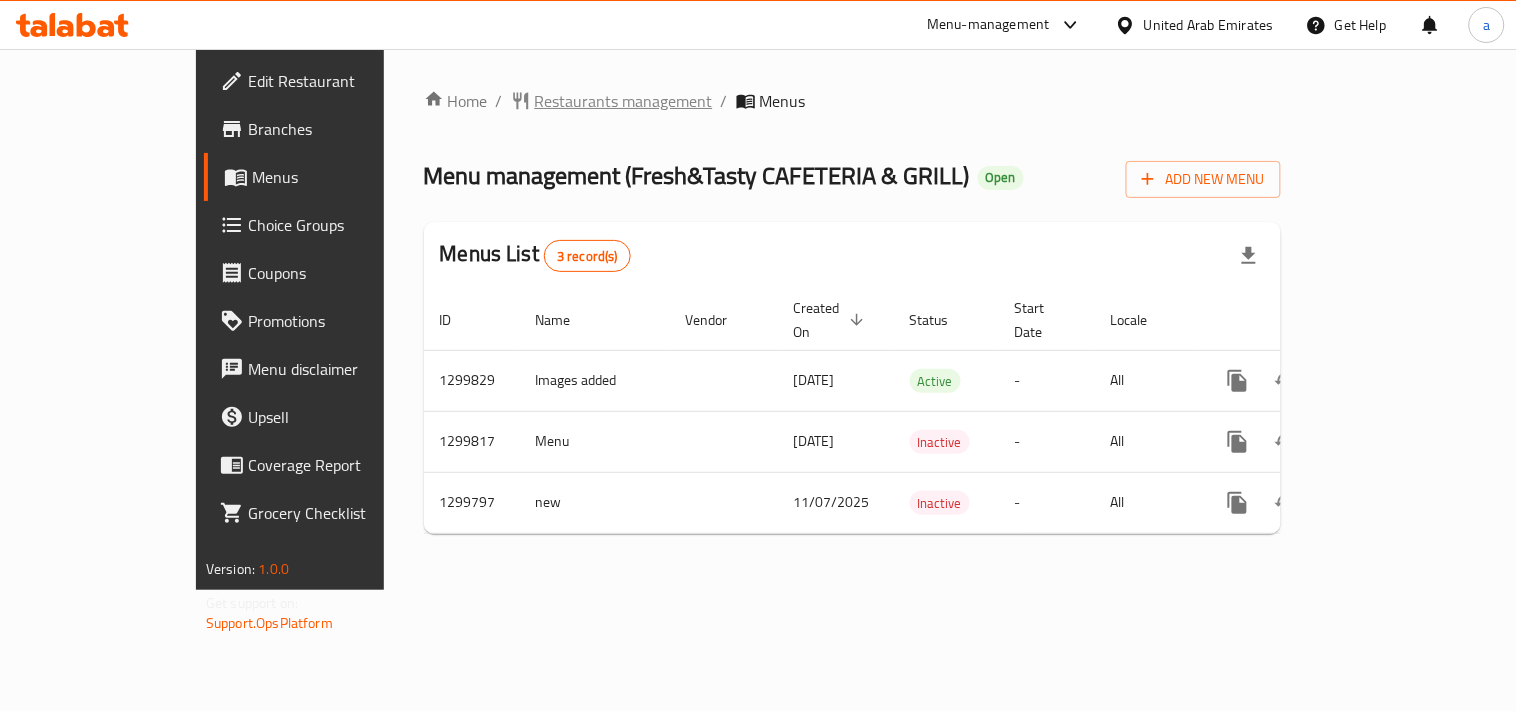 click on "Restaurants management" at bounding box center (624, 101) 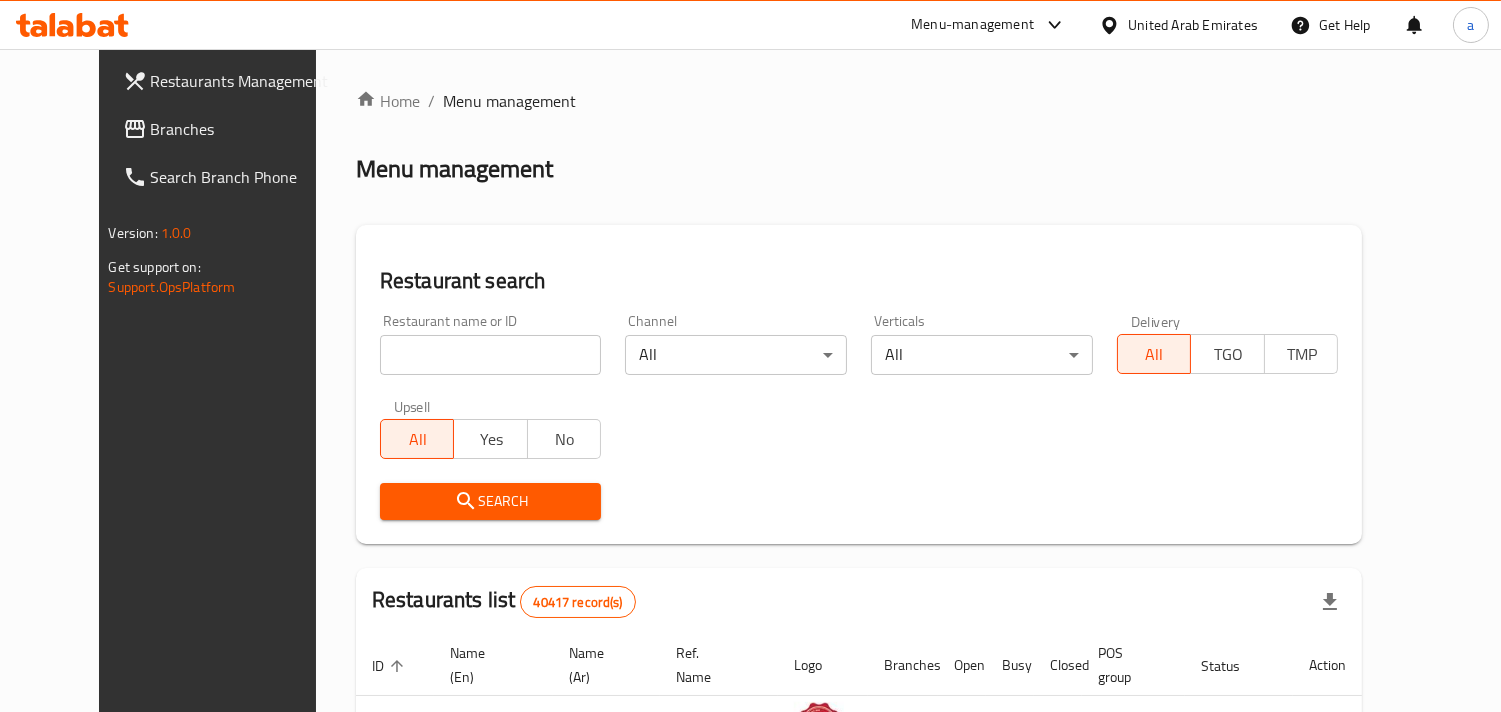 click on "Branches" at bounding box center [242, 129] 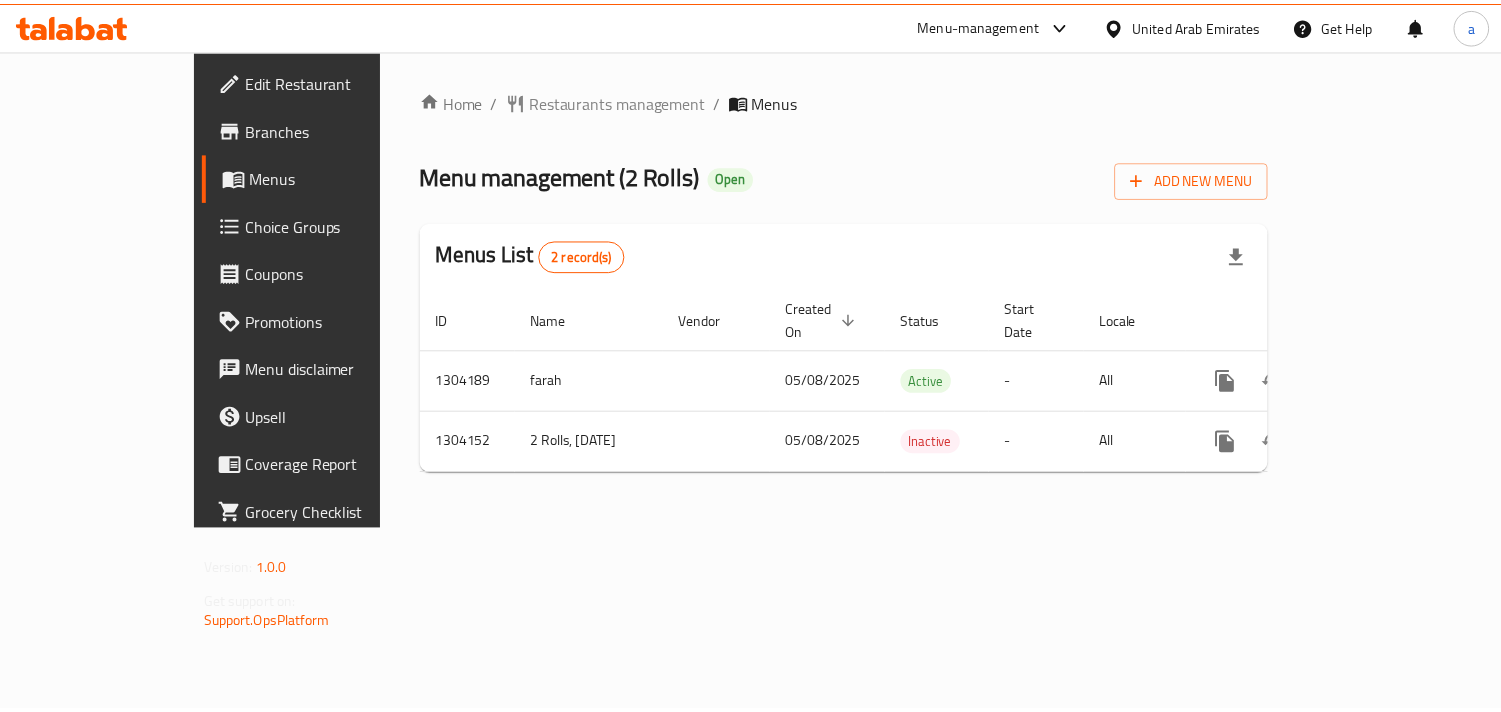 scroll, scrollTop: 0, scrollLeft: 0, axis: both 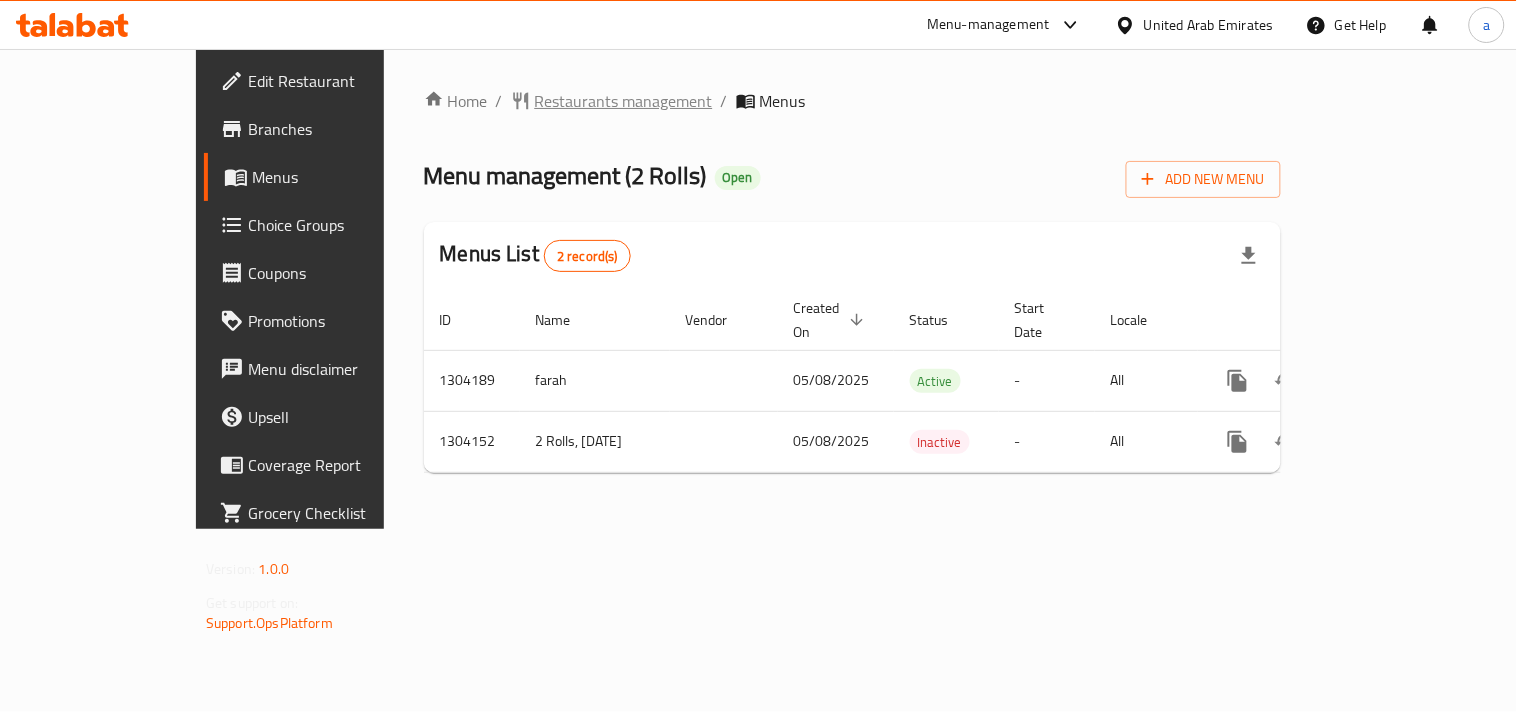 click on "Restaurants management" at bounding box center [624, 101] 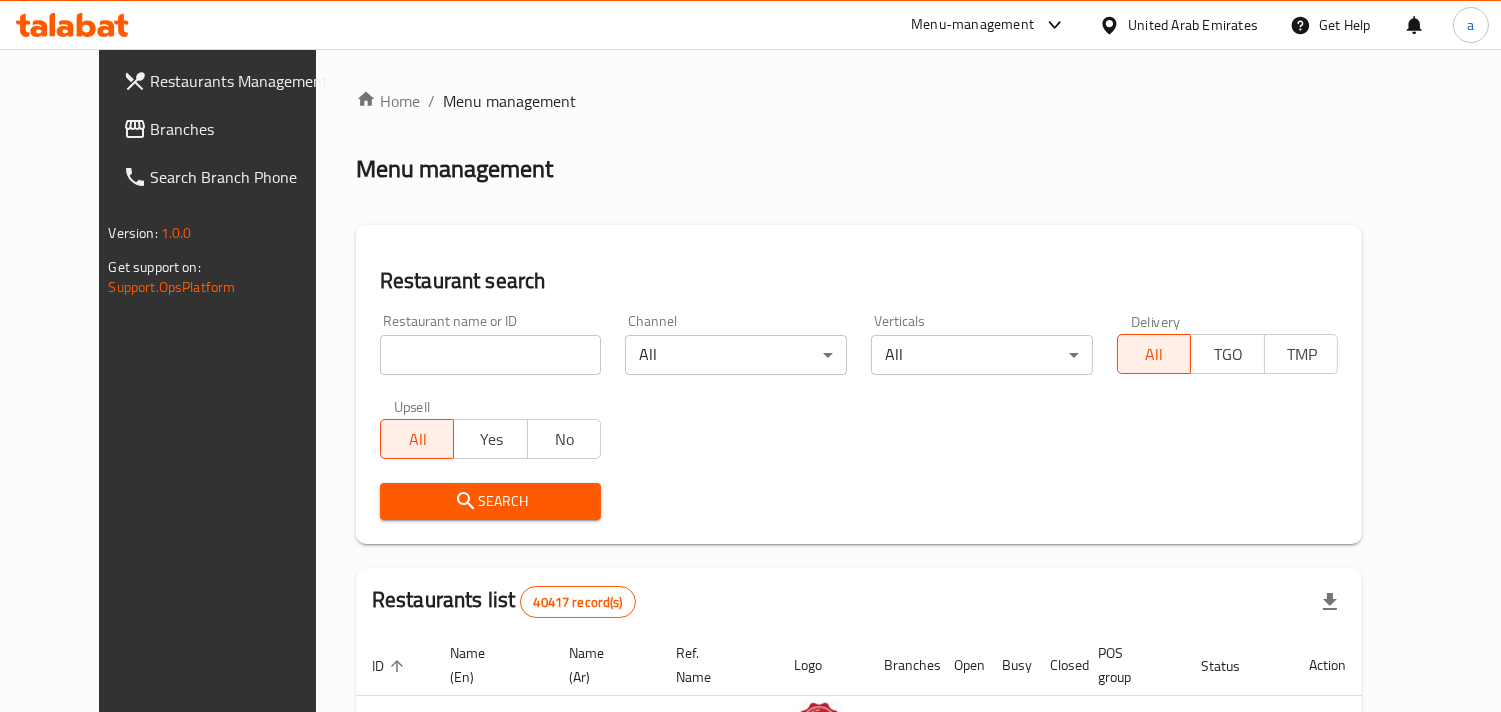 click on "Branches" at bounding box center (242, 129) 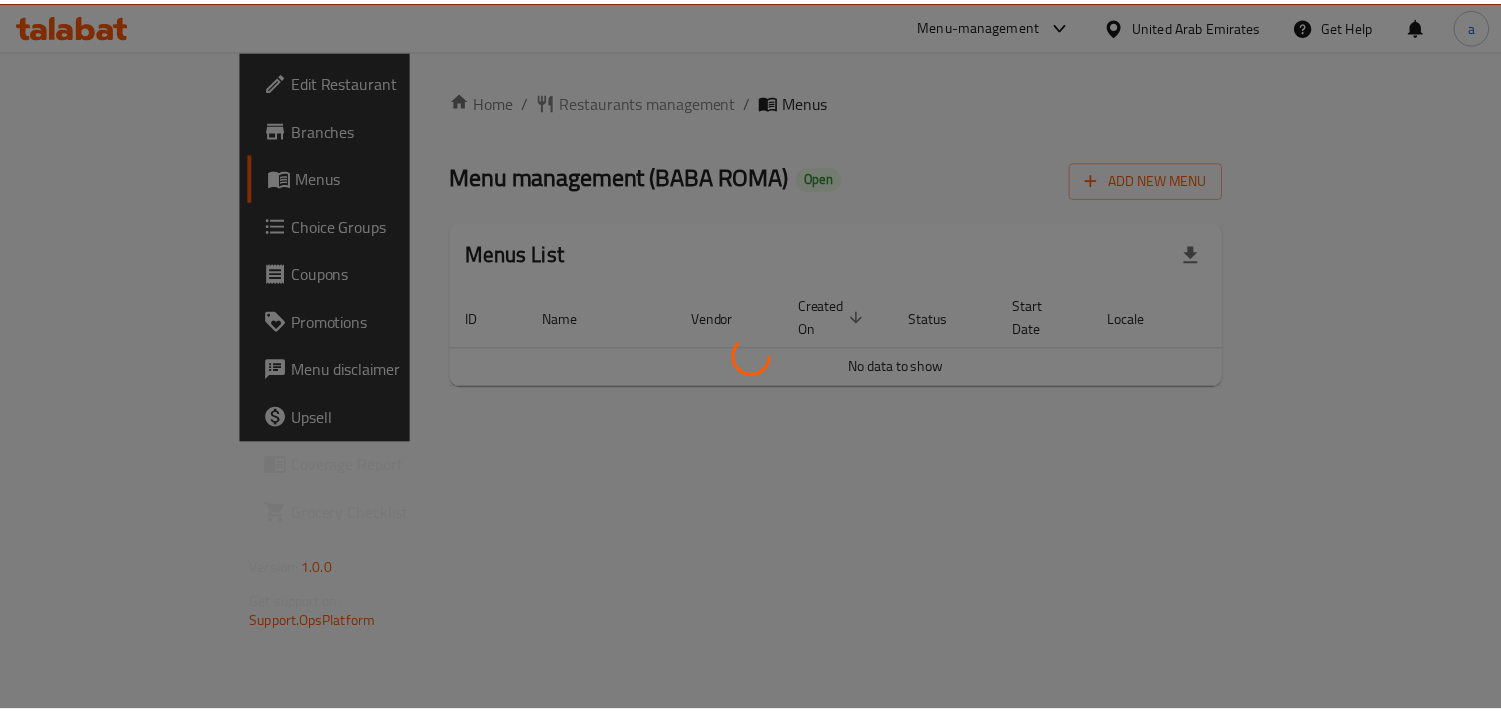 scroll, scrollTop: 0, scrollLeft: 0, axis: both 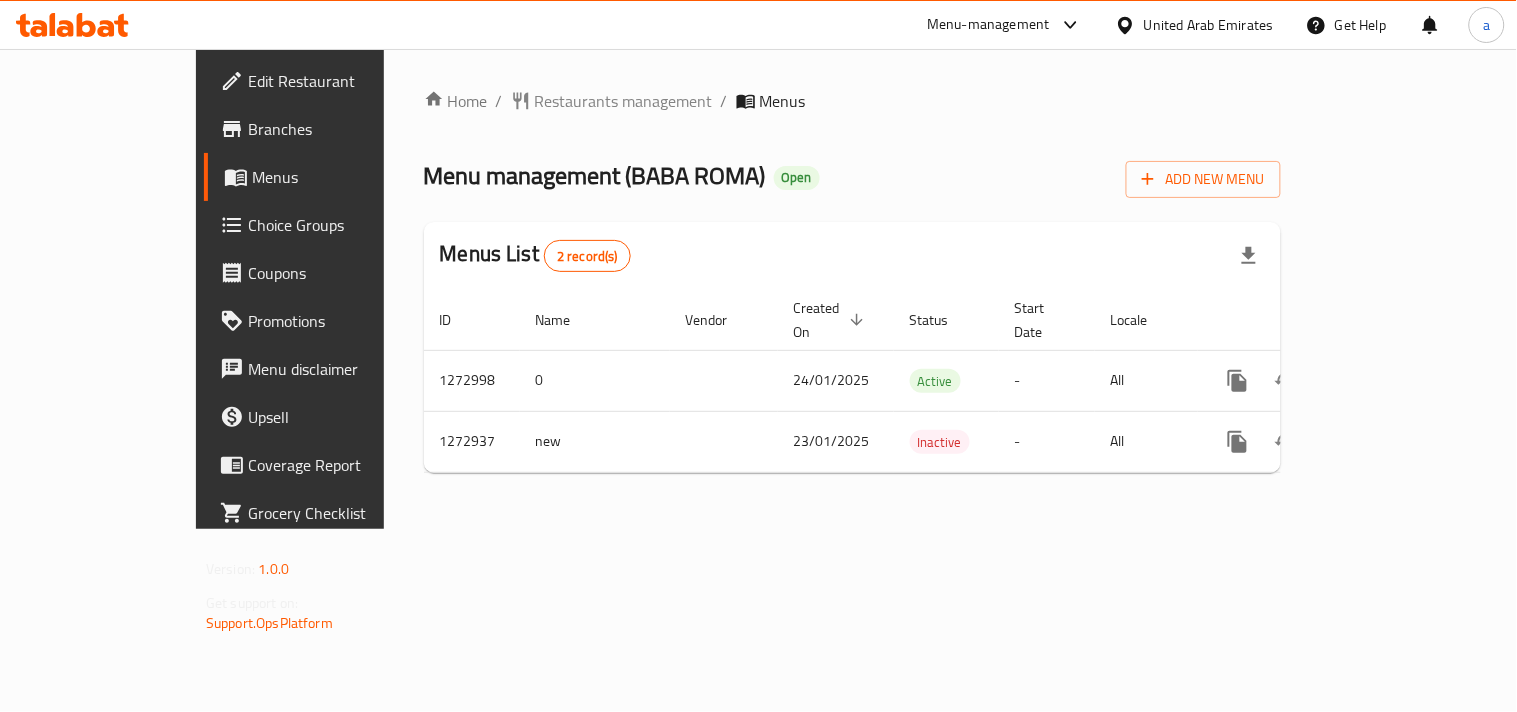 click on "United Arab Emirates" at bounding box center (1209, 25) 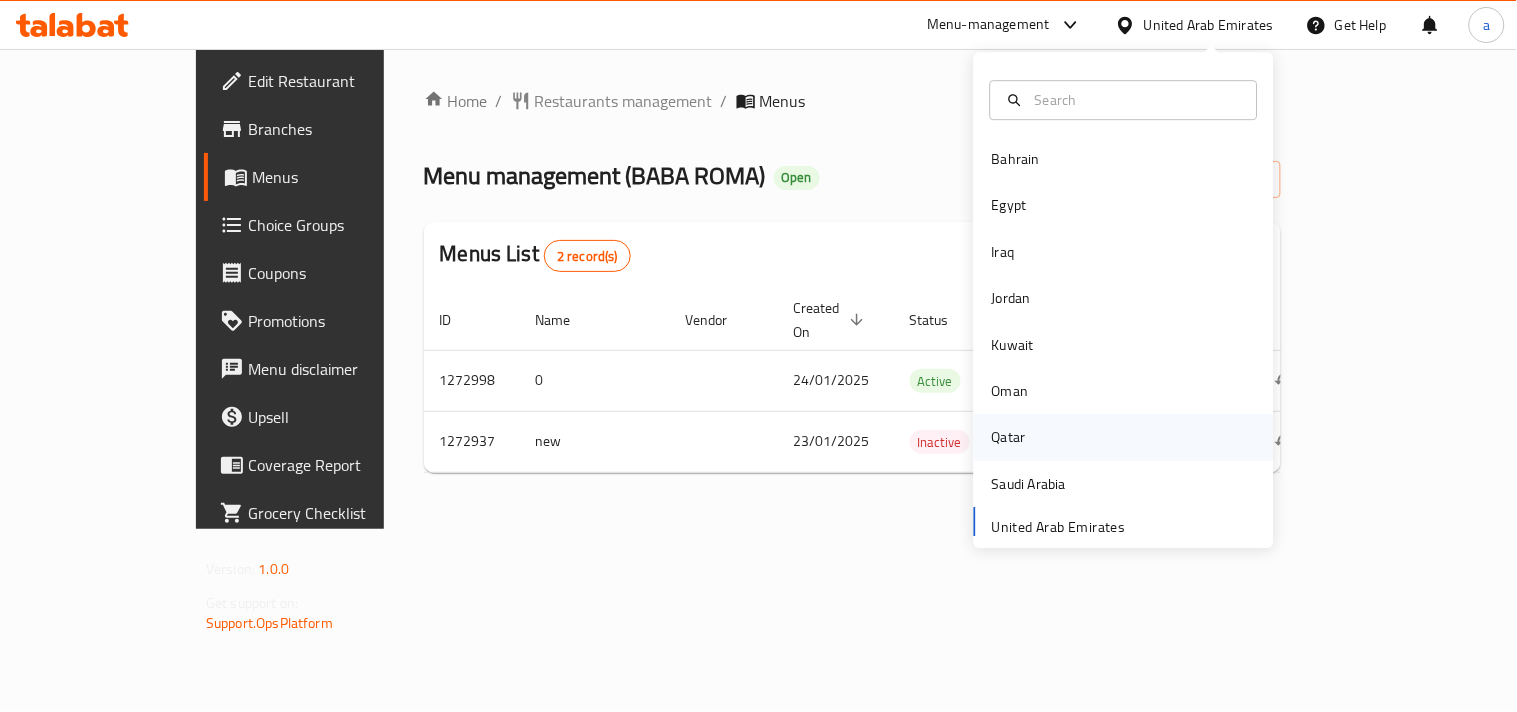 click on "Qatar" at bounding box center (1009, 438) 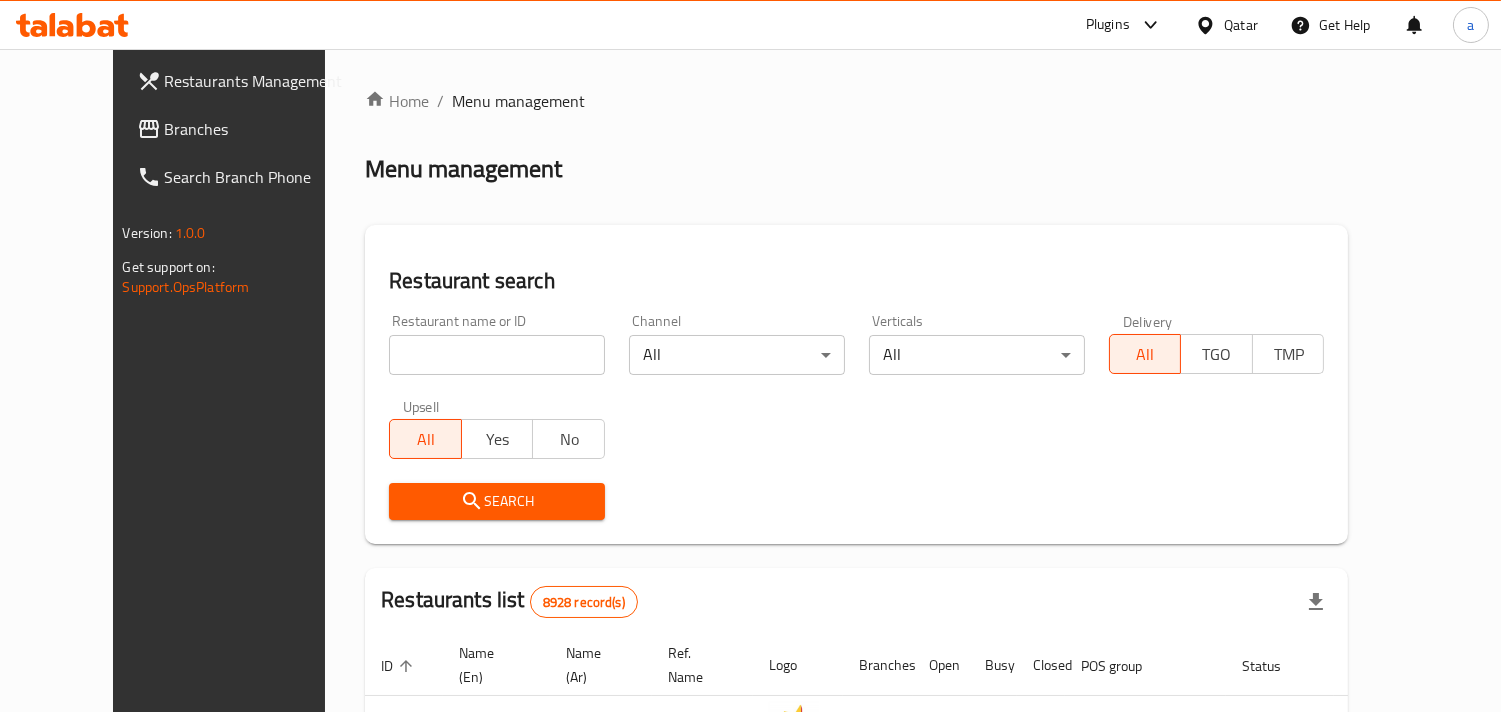 click on "Branches" at bounding box center [256, 129] 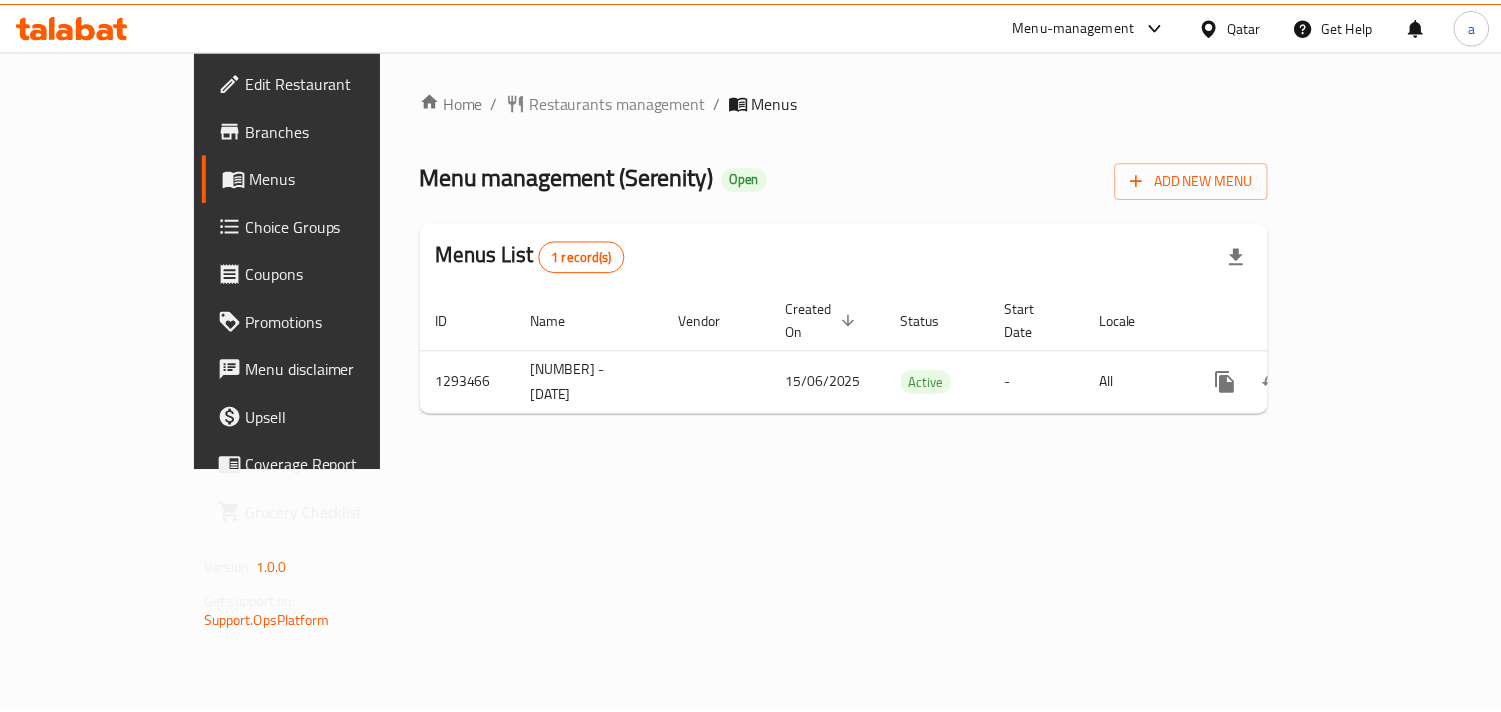 scroll, scrollTop: 0, scrollLeft: 0, axis: both 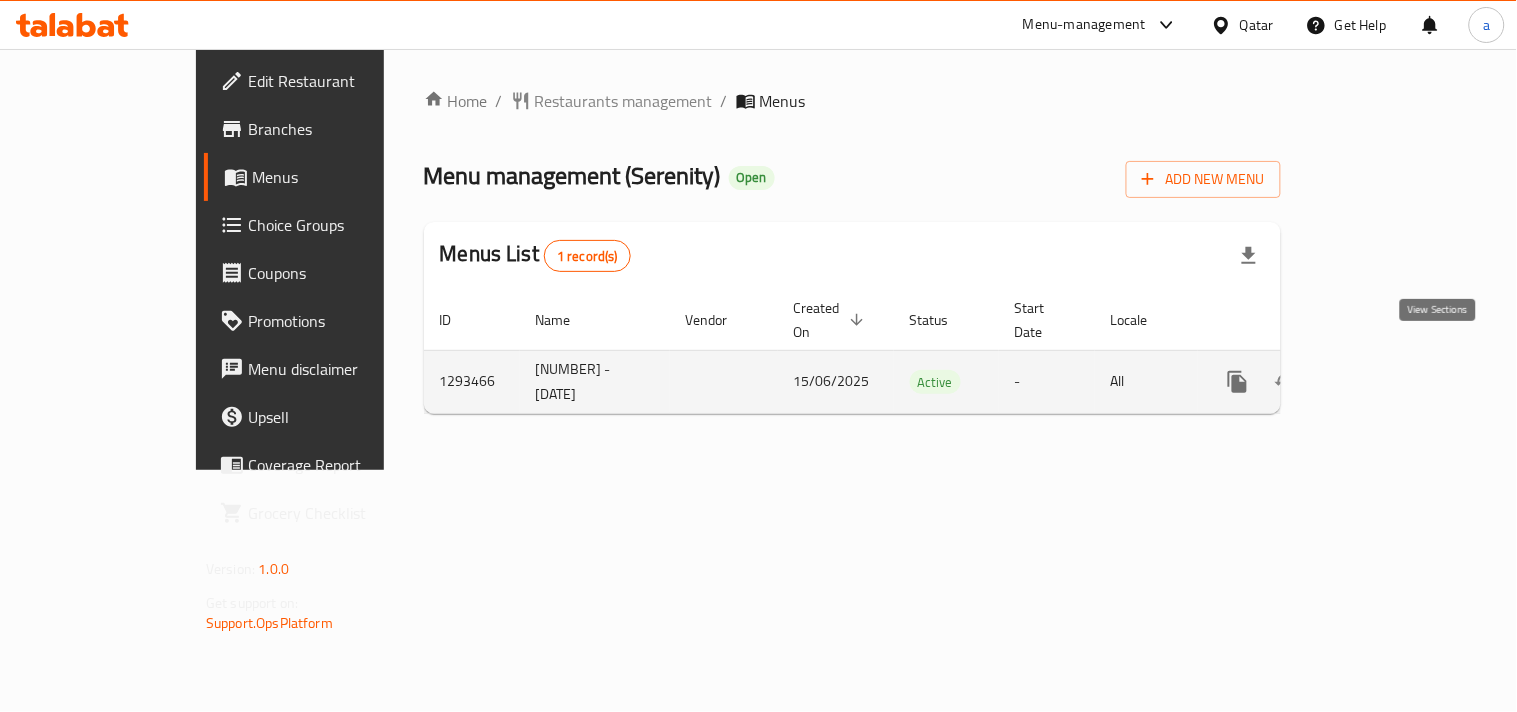click 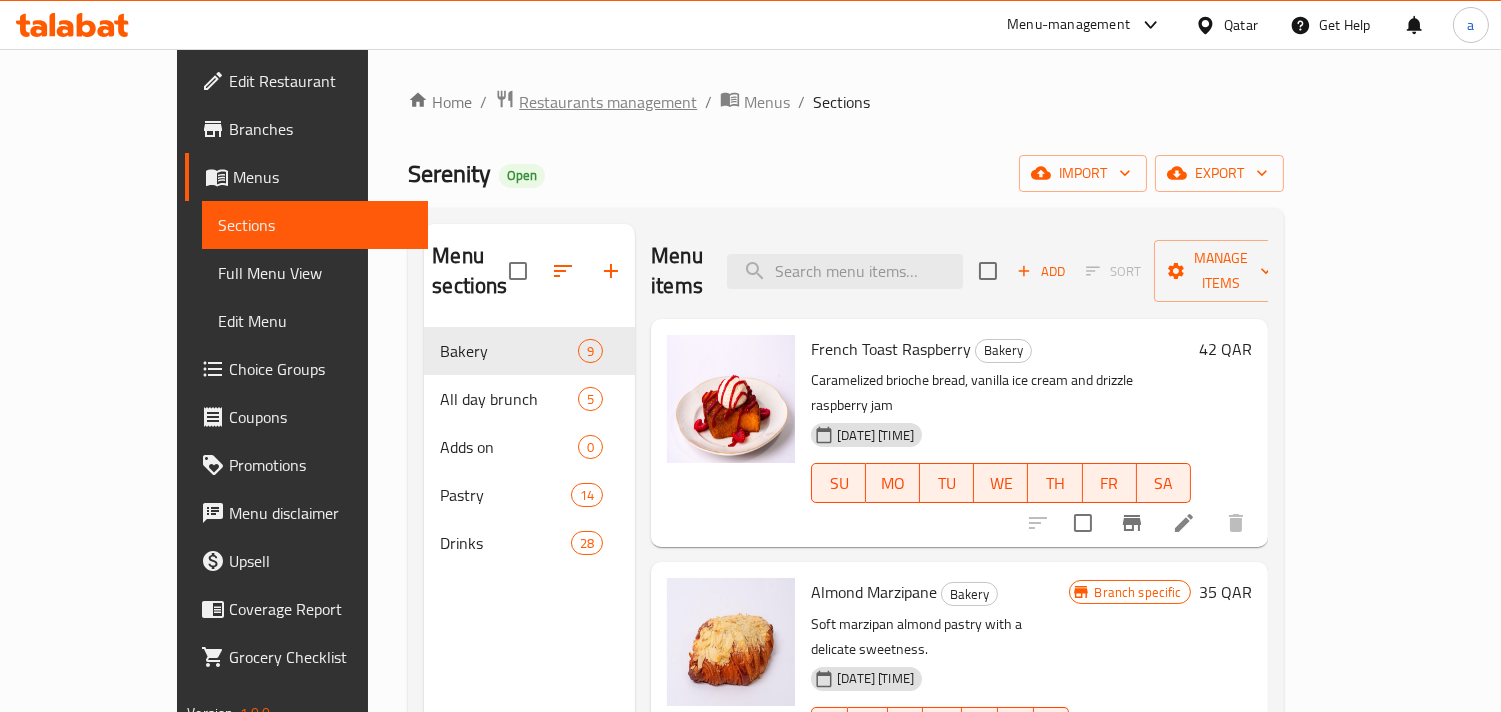 click on "Restaurants management" at bounding box center [608, 102] 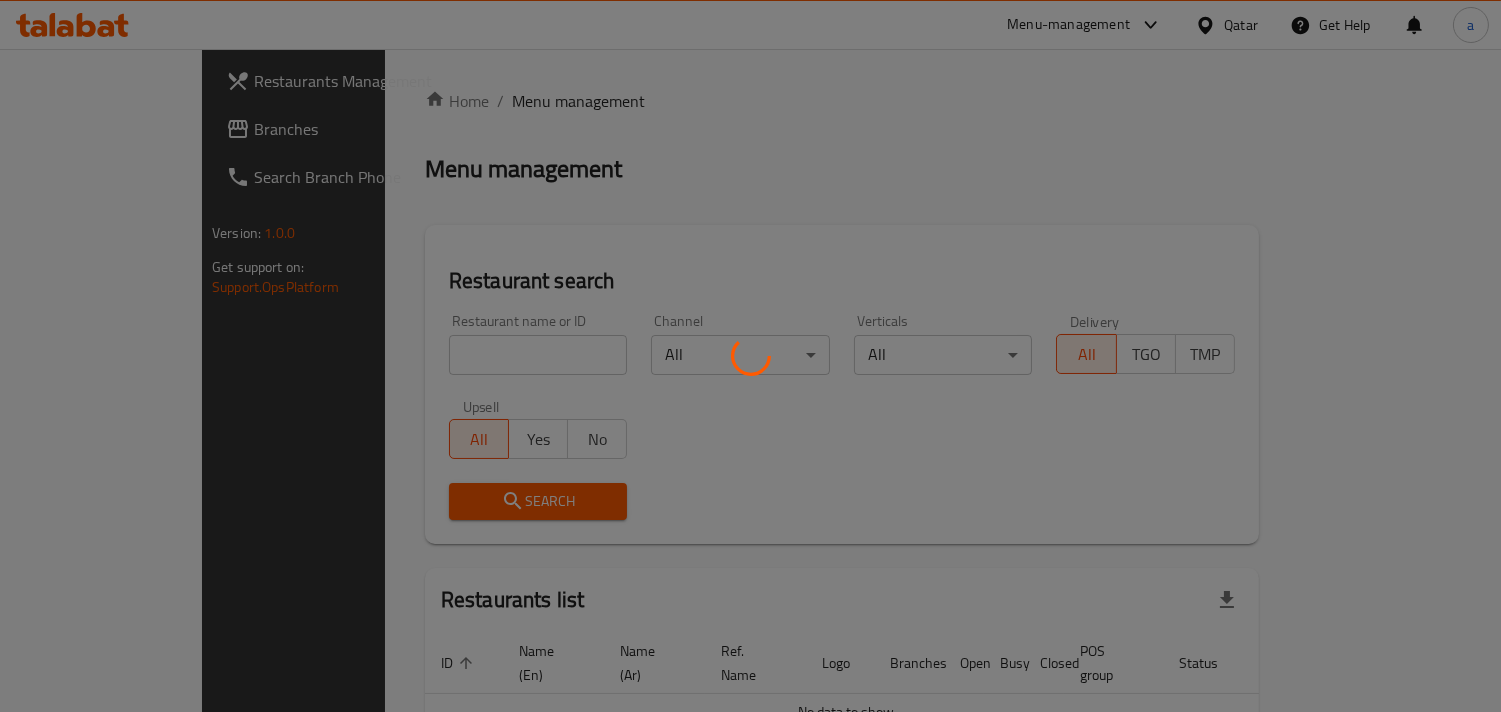 click at bounding box center (750, 356) 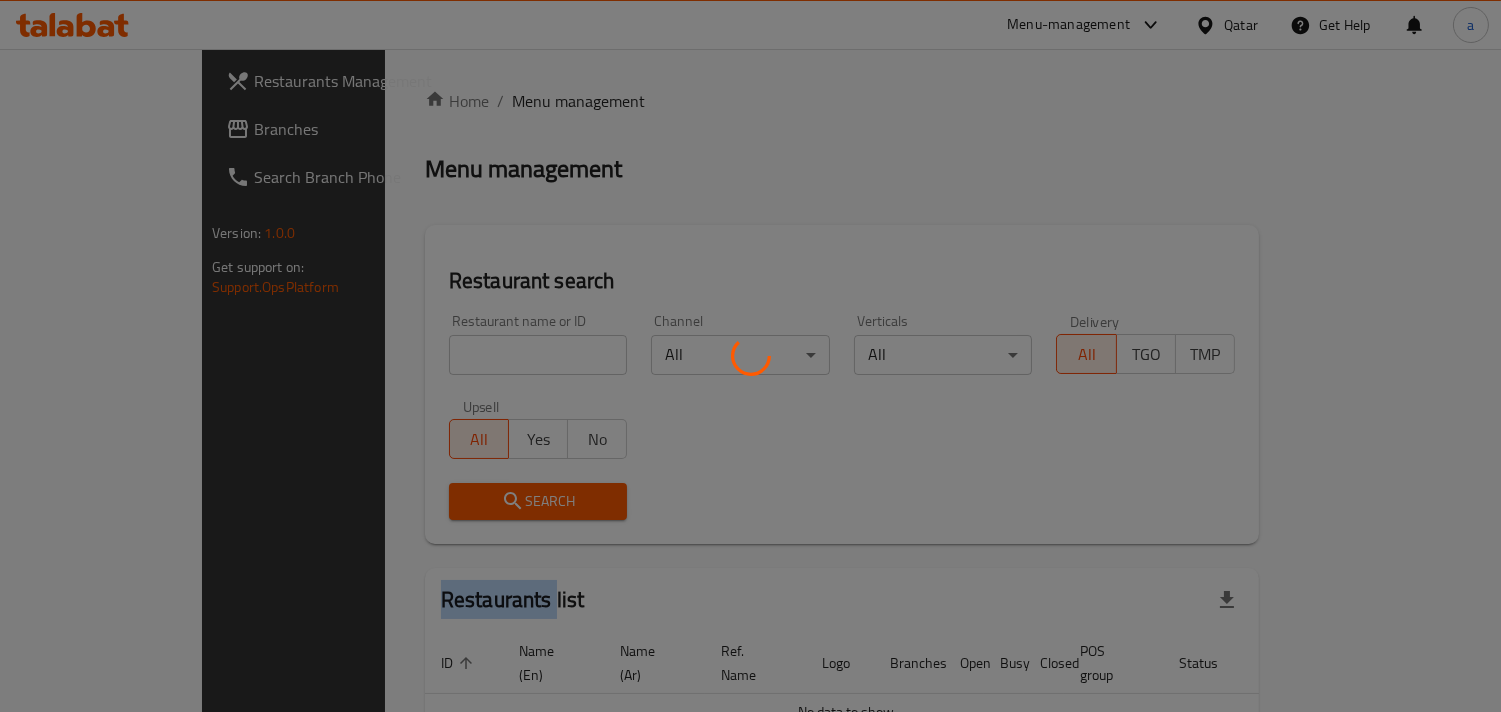 click at bounding box center (750, 356) 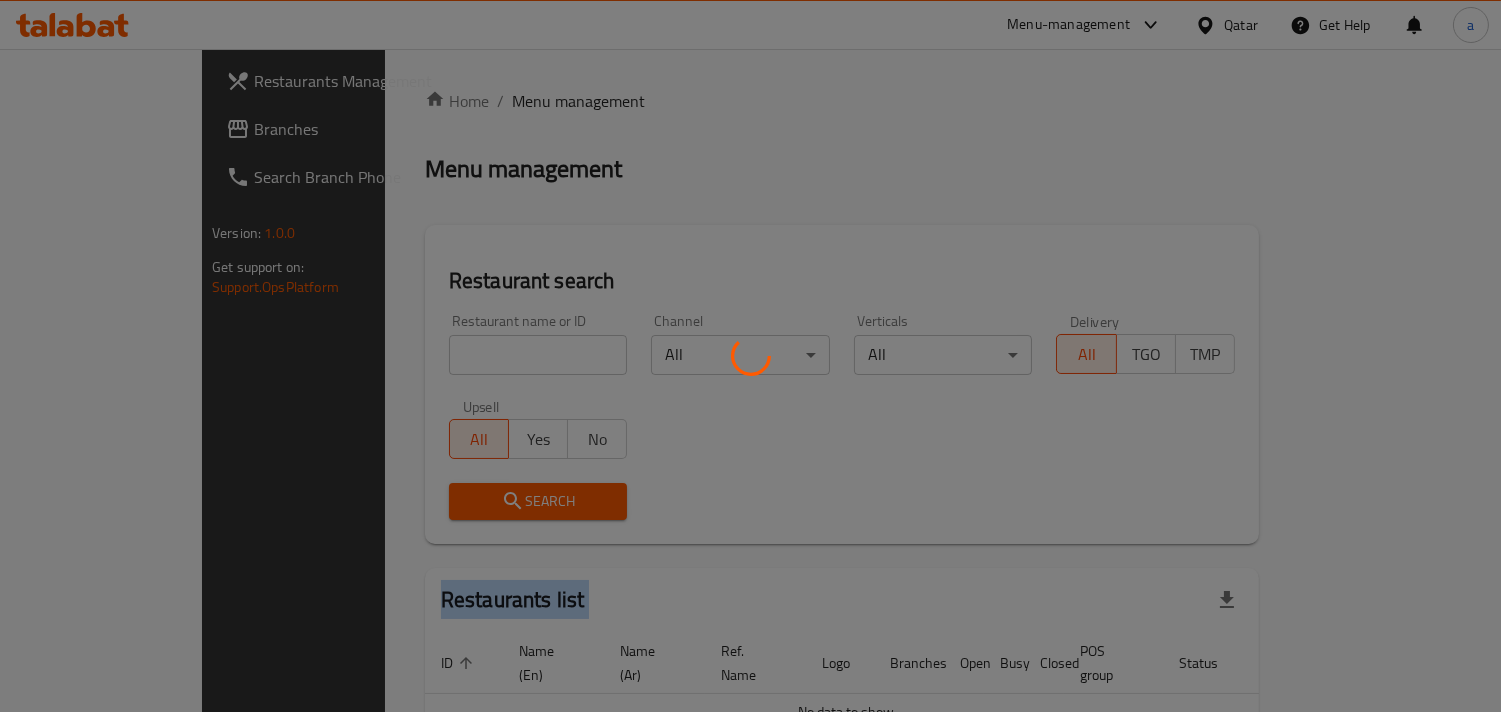 click at bounding box center (750, 356) 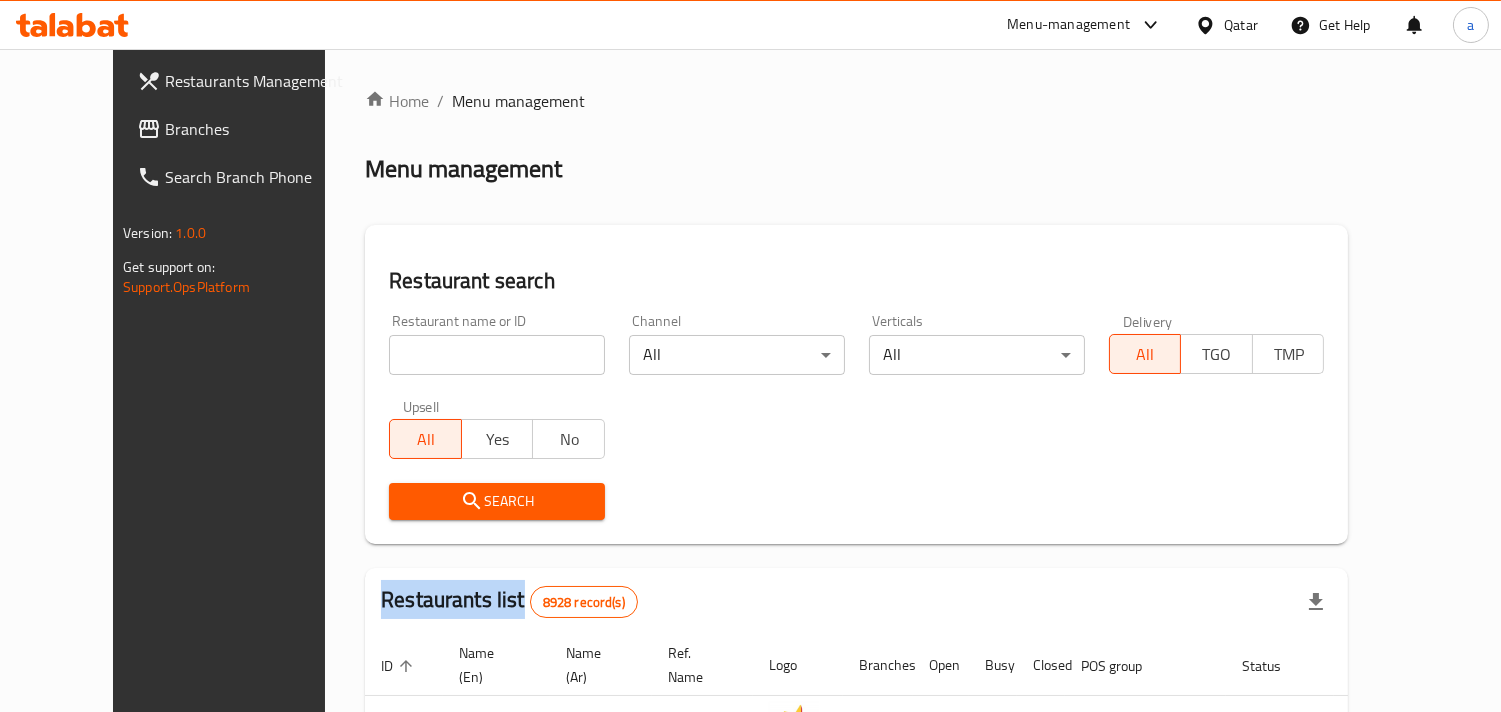 click at bounding box center [750, 356] 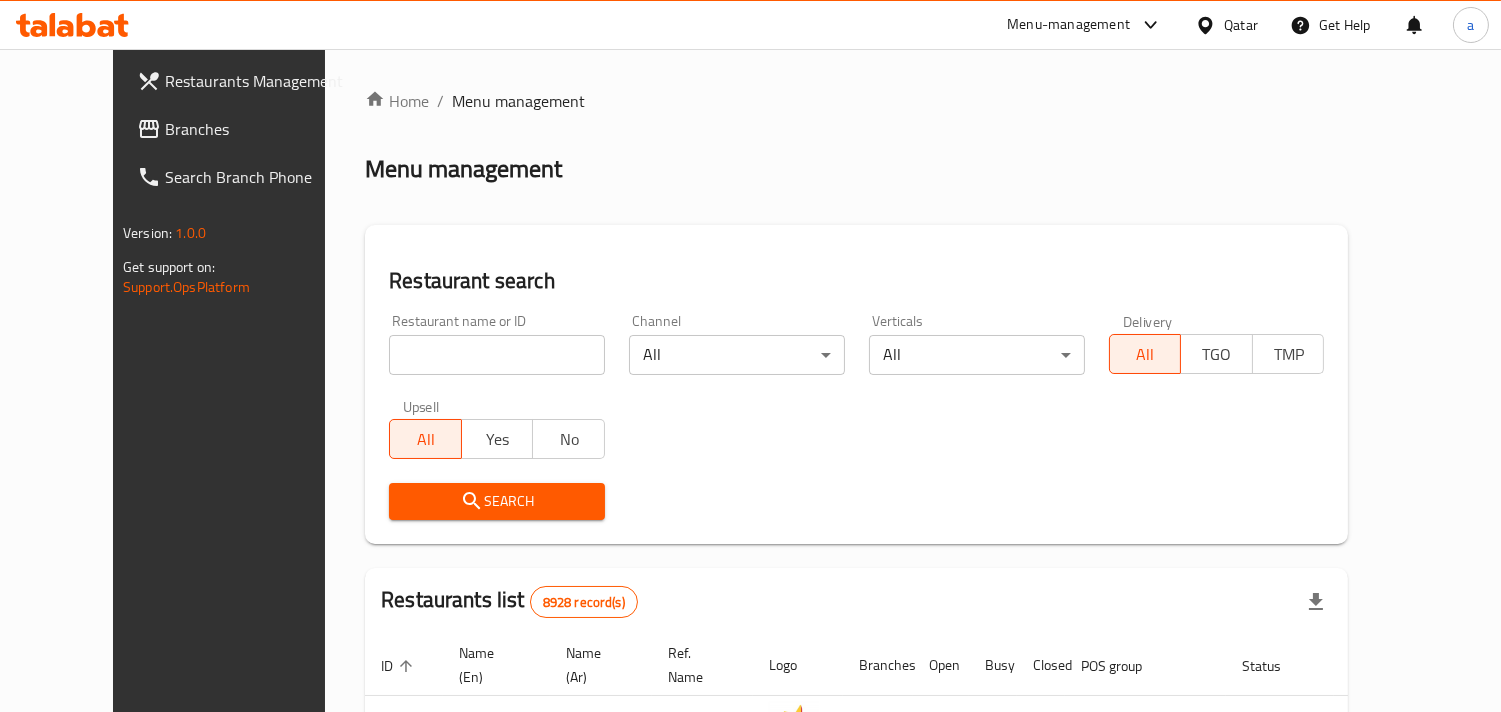 click at bounding box center [497, 355] 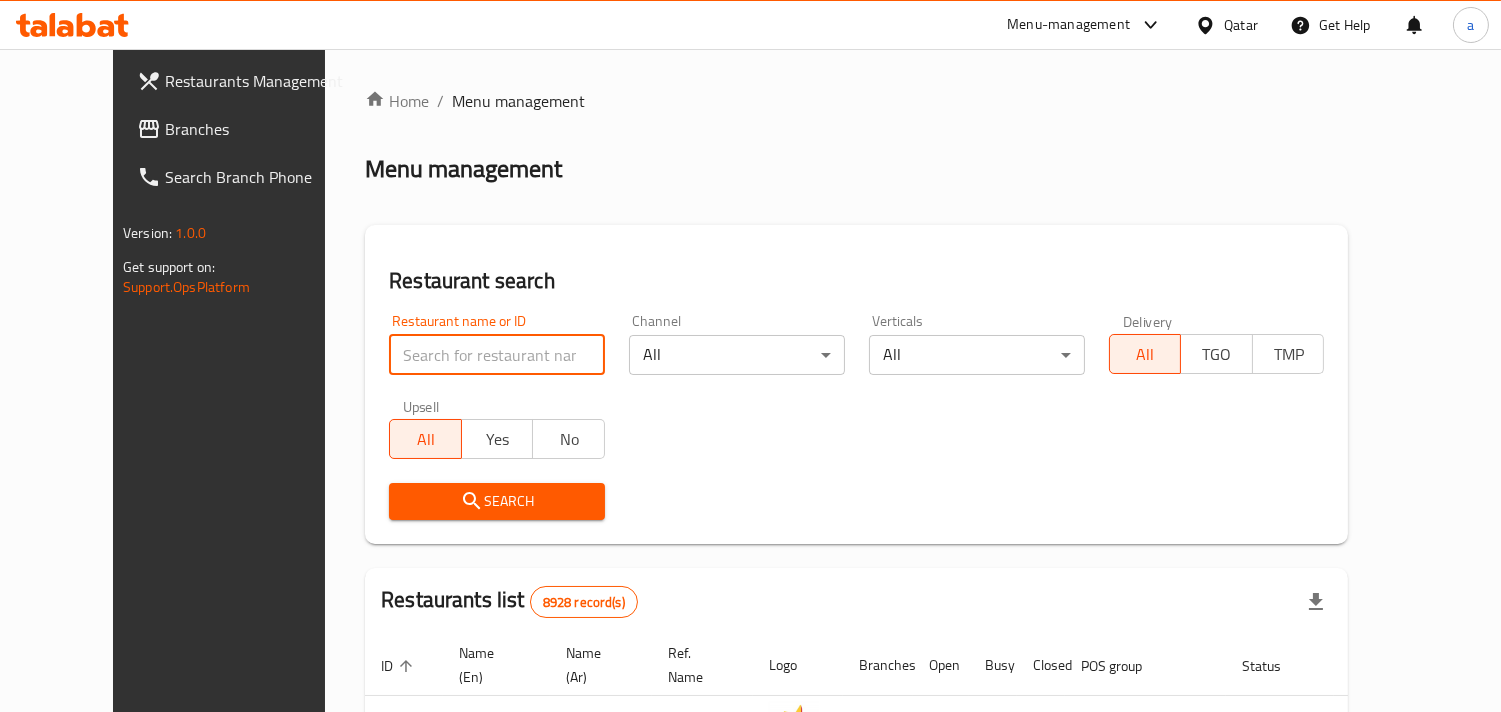 click at bounding box center [497, 355] 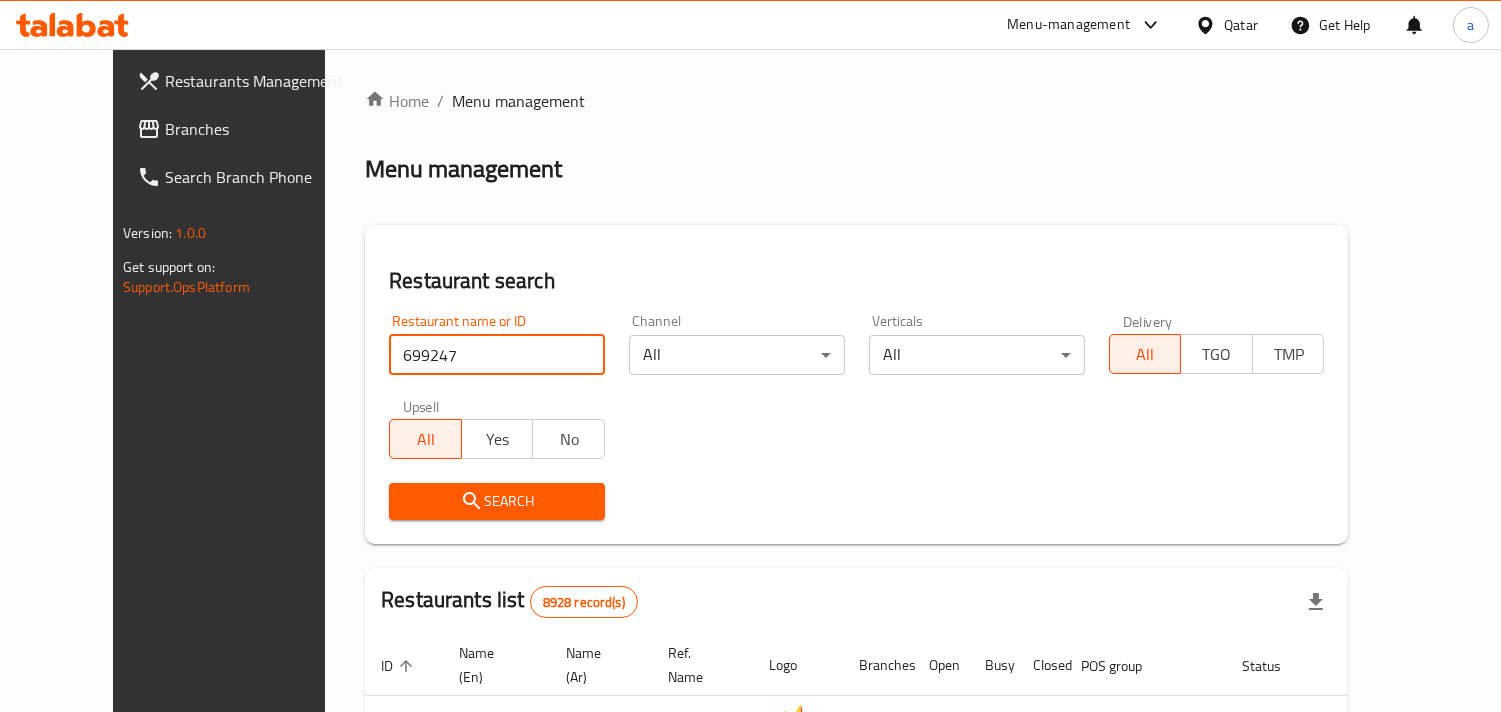 type on "699247" 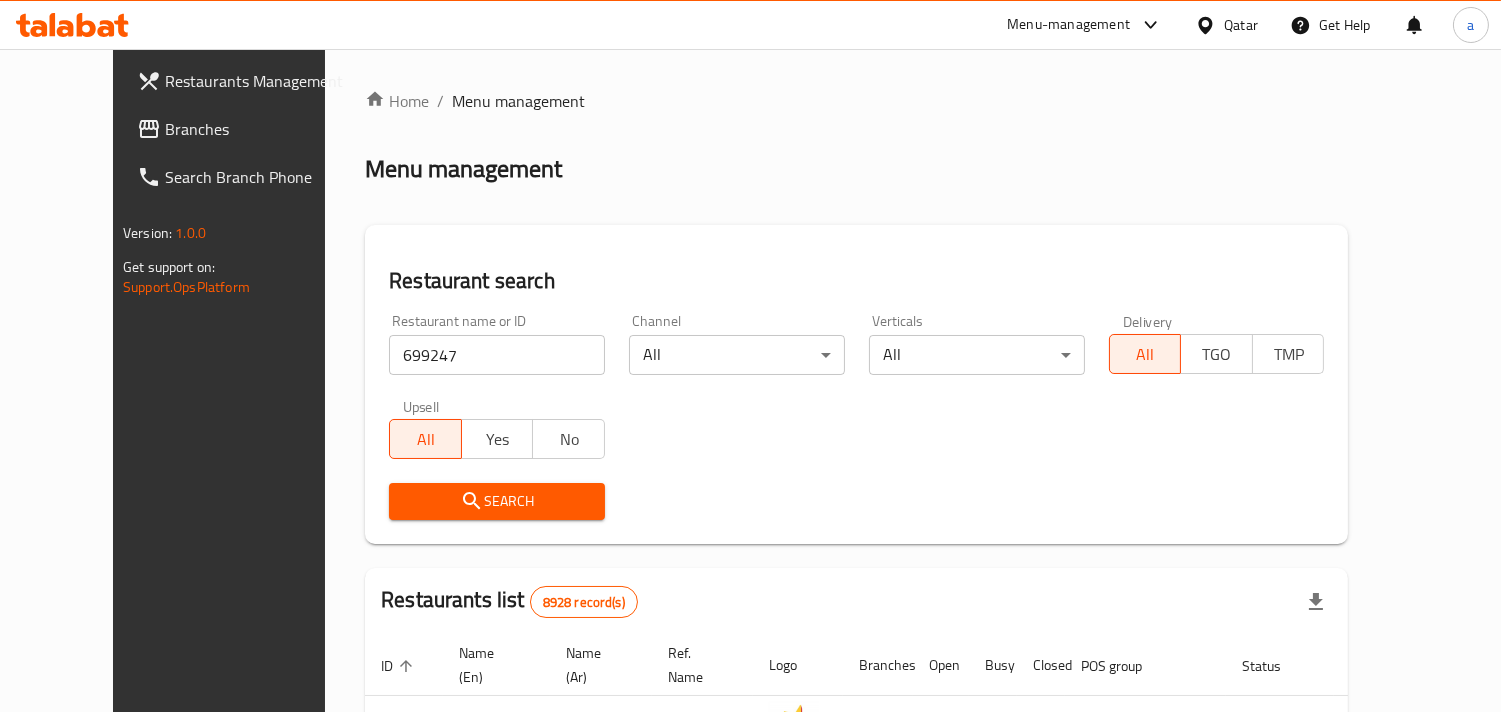 click on "Search" at bounding box center [497, 501] 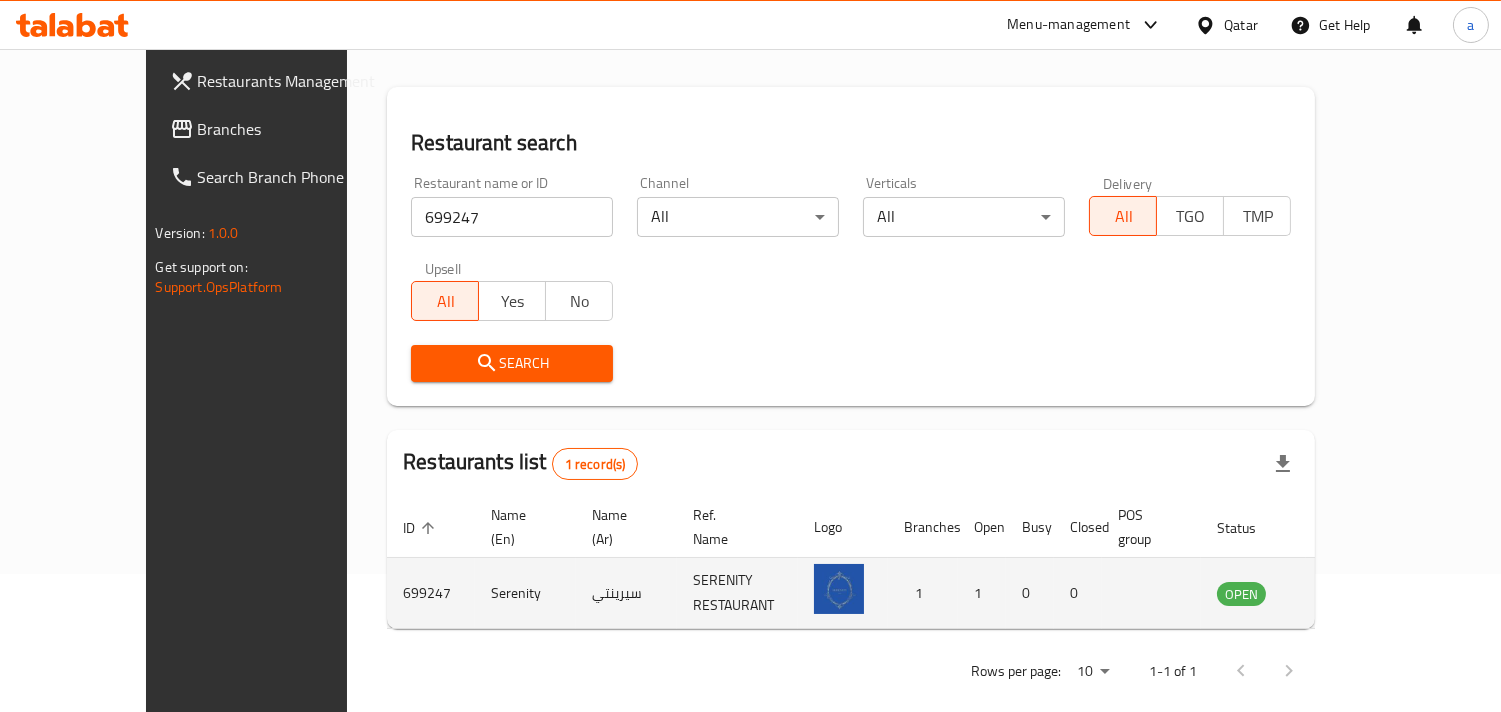 scroll, scrollTop: 141, scrollLeft: 0, axis: vertical 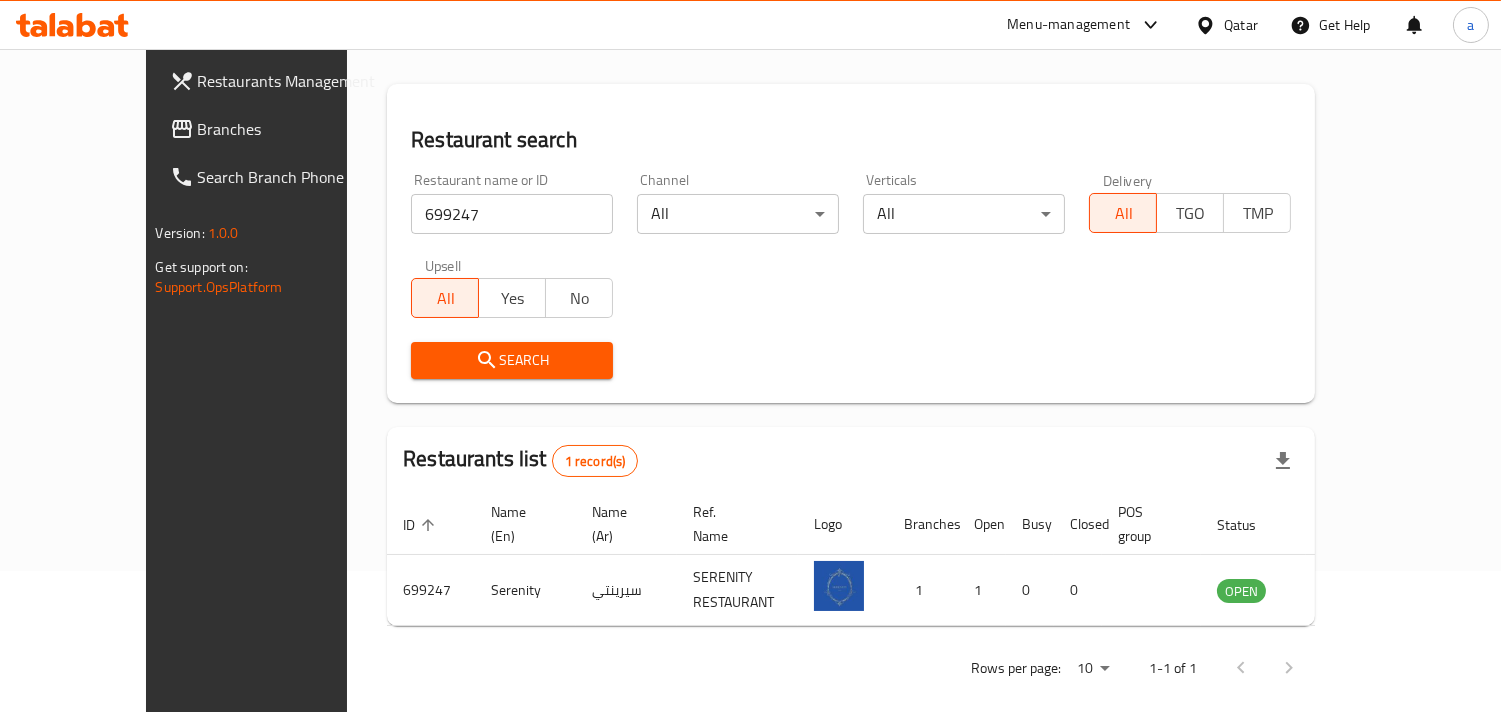click 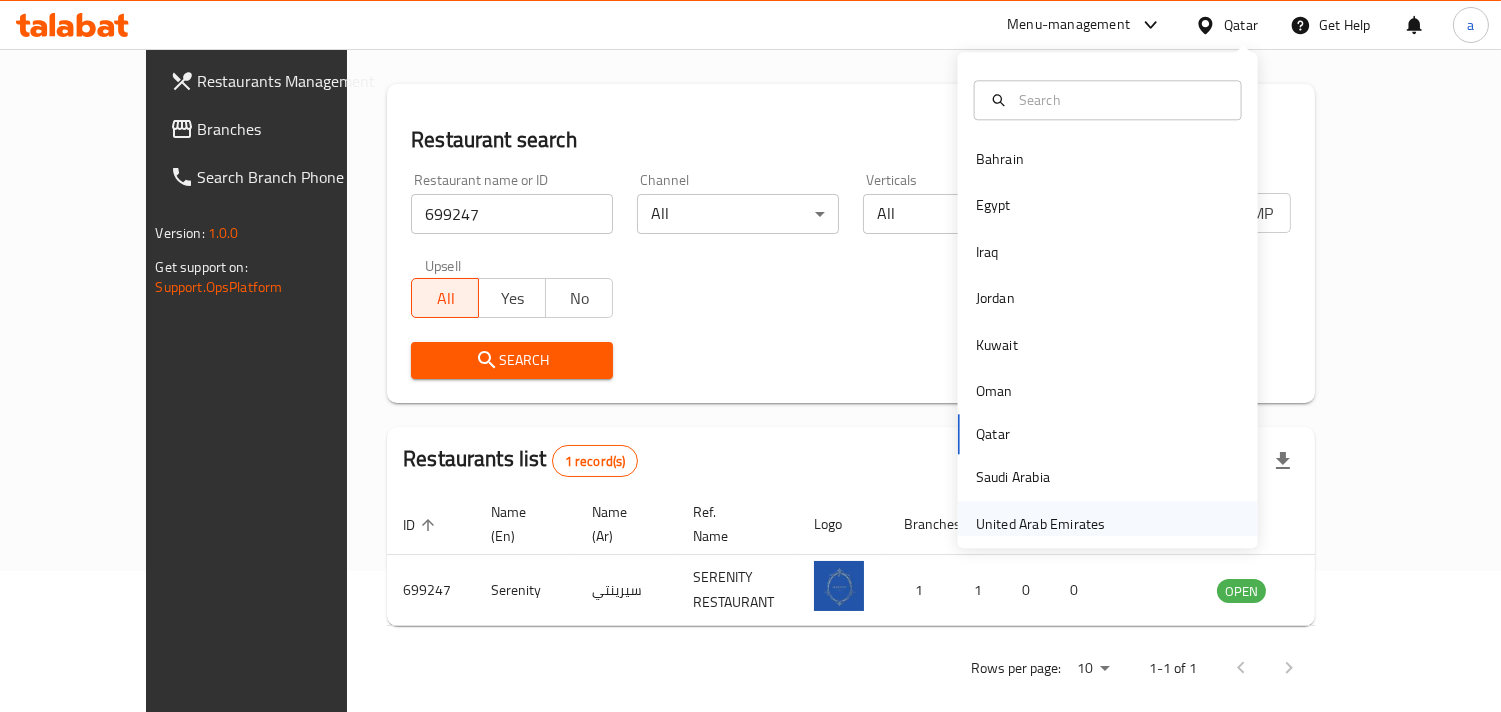 click on "United Arab Emirates" at bounding box center (1041, 524) 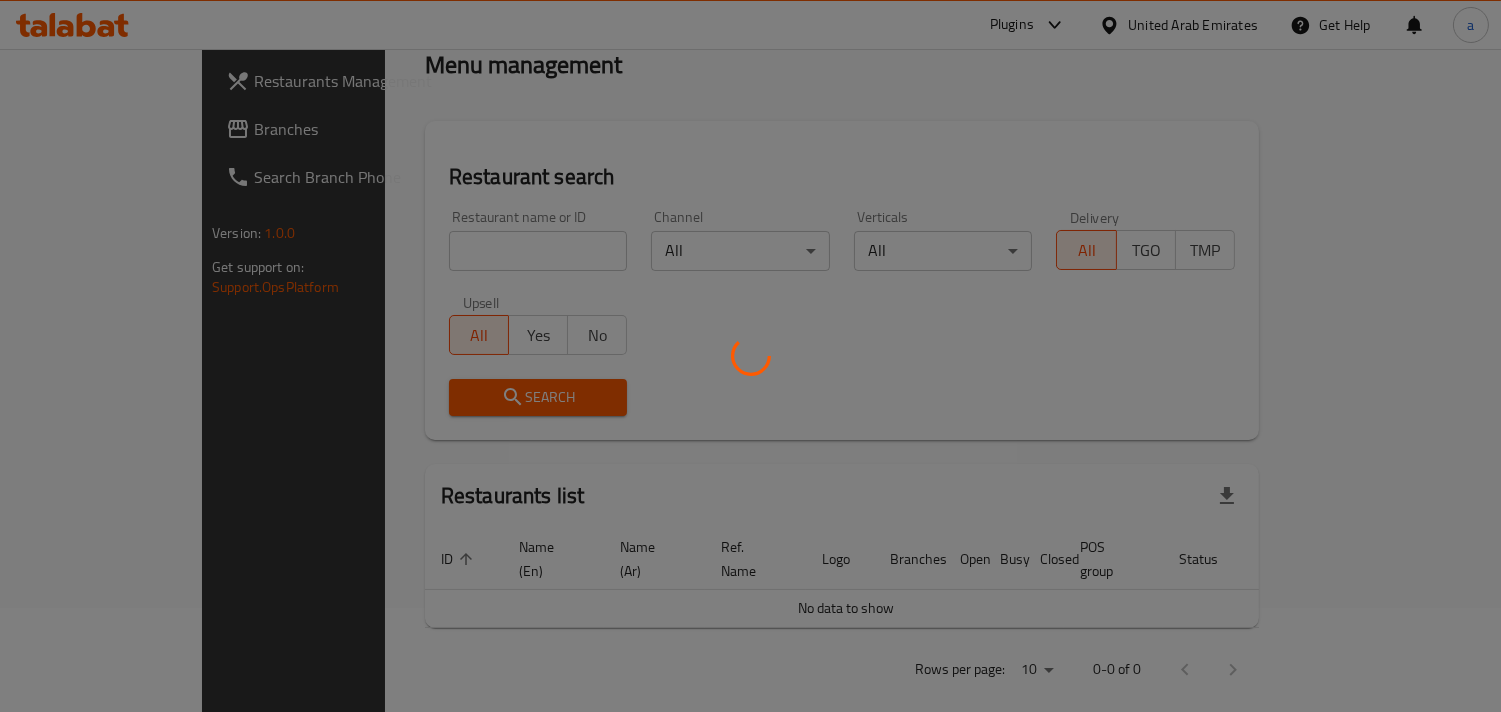 scroll, scrollTop: 141, scrollLeft: 0, axis: vertical 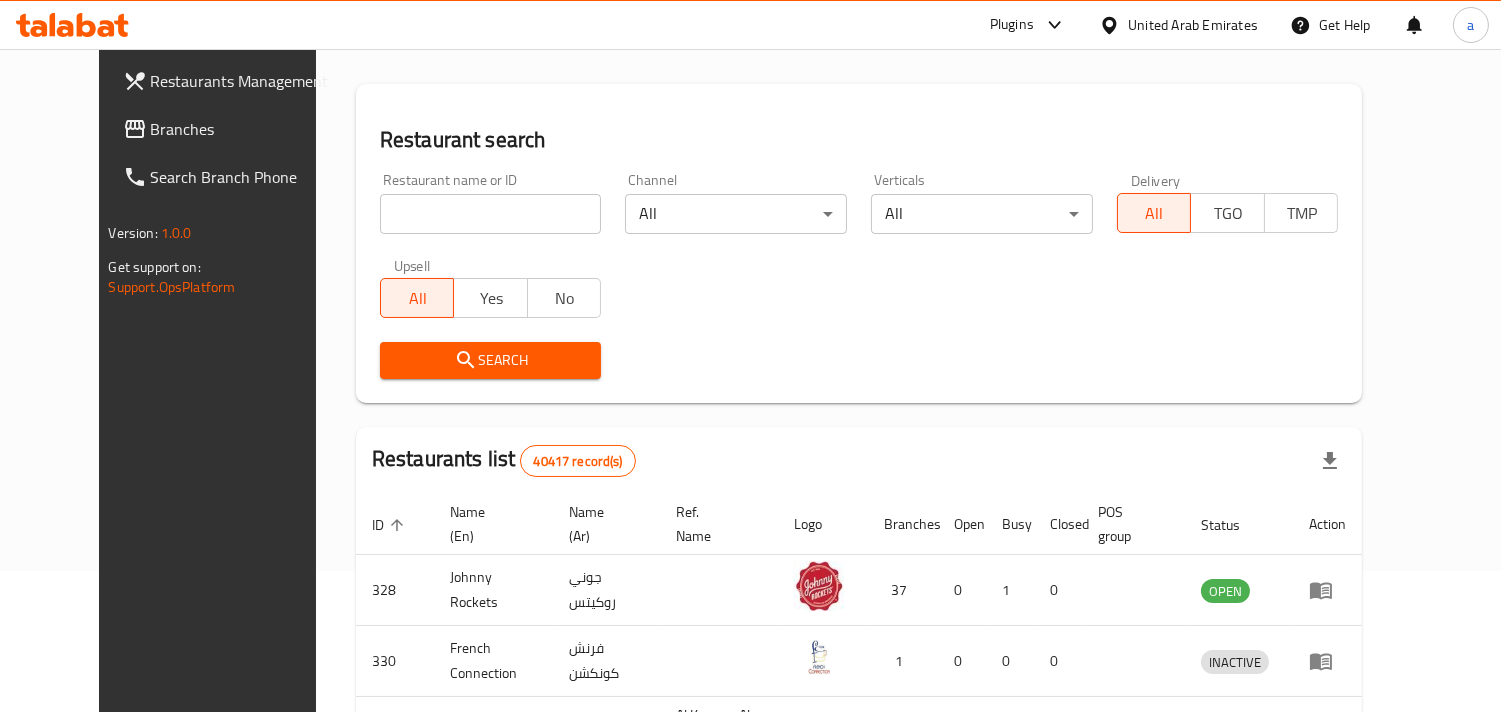 click on "Branches" at bounding box center (242, 129) 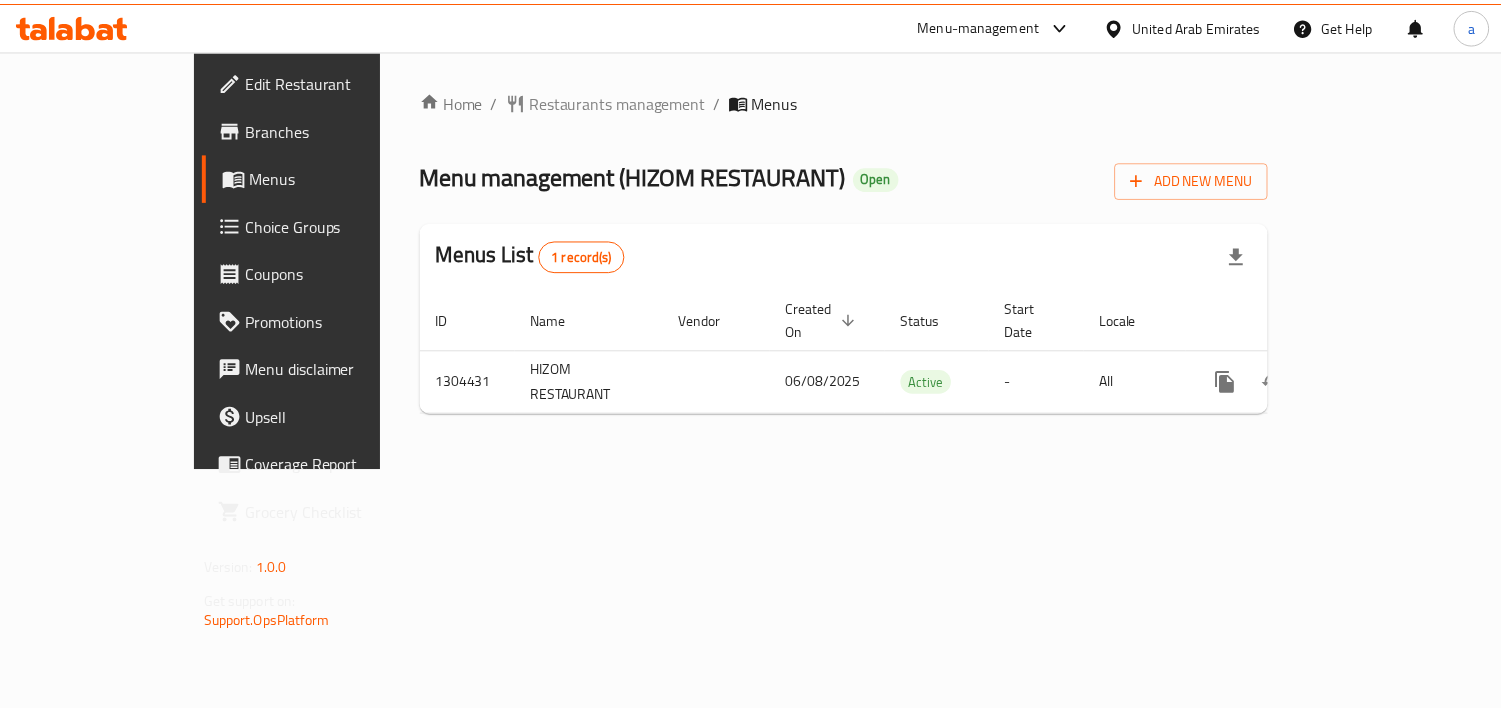scroll, scrollTop: 0, scrollLeft: 0, axis: both 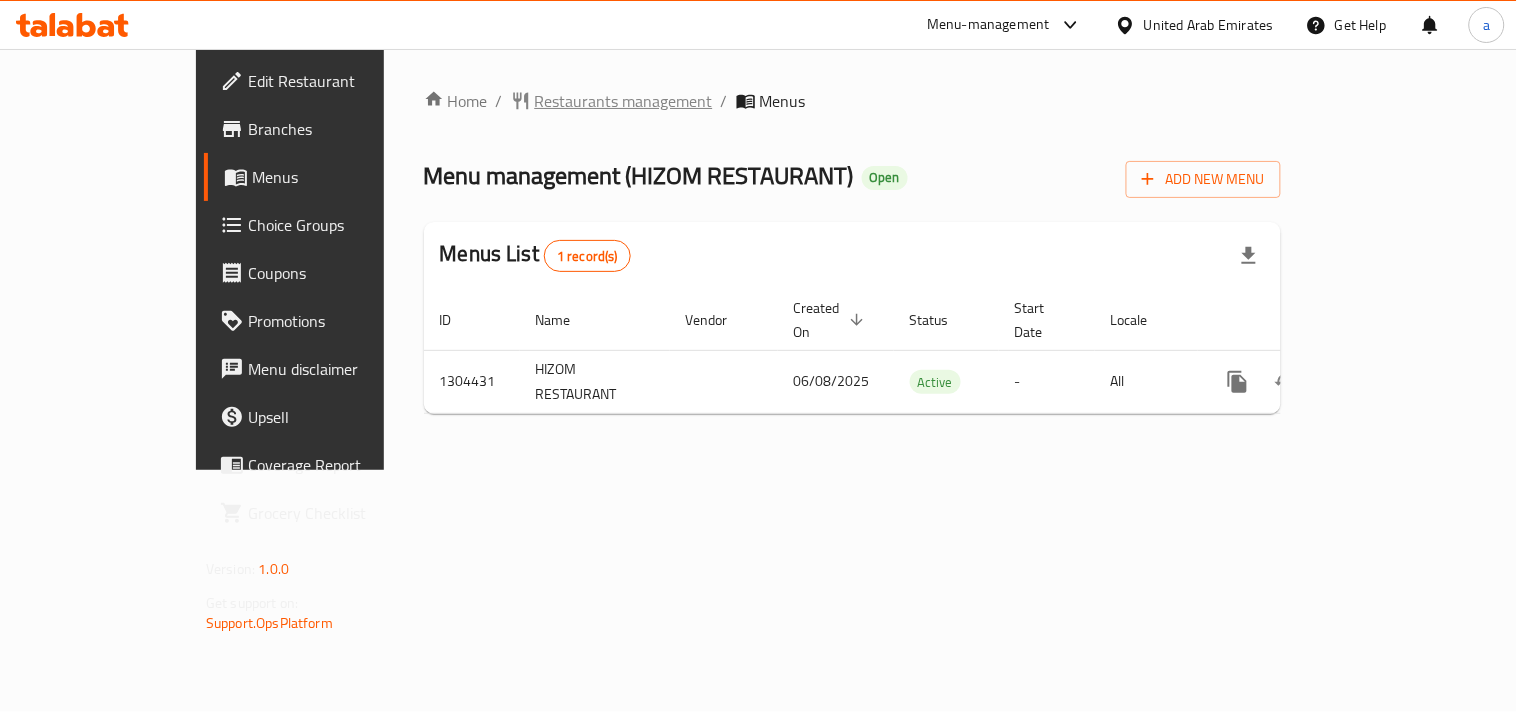 click on "Restaurants management" at bounding box center (624, 101) 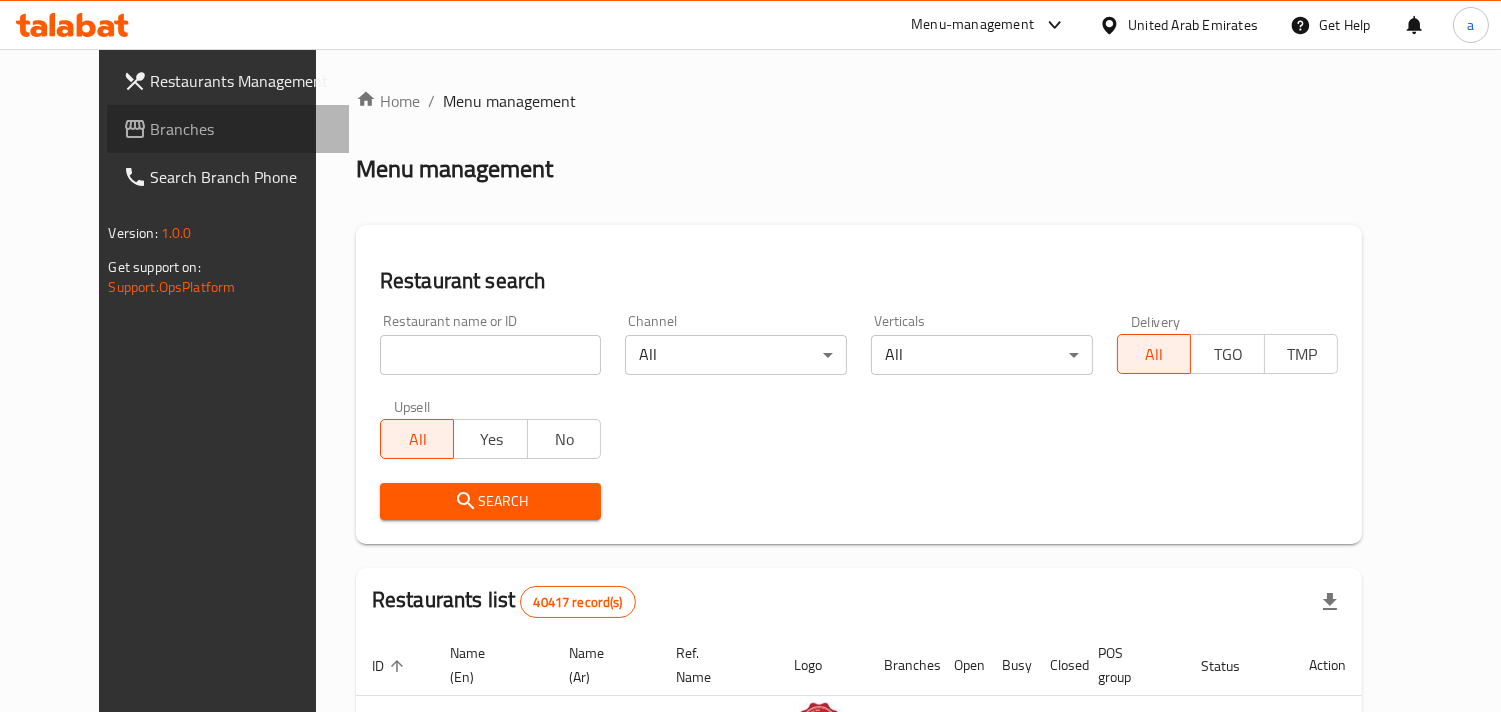 click on "Branches" at bounding box center (242, 129) 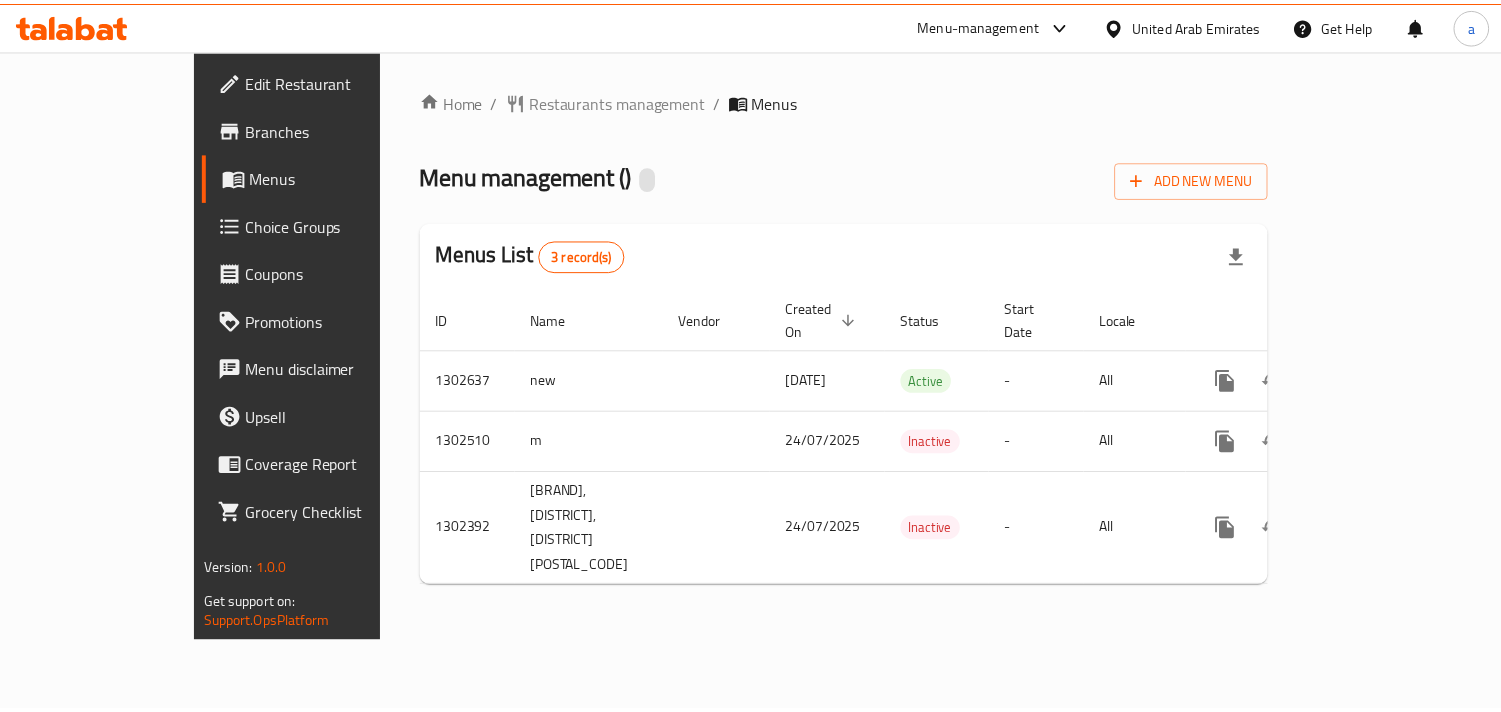 scroll, scrollTop: 0, scrollLeft: 0, axis: both 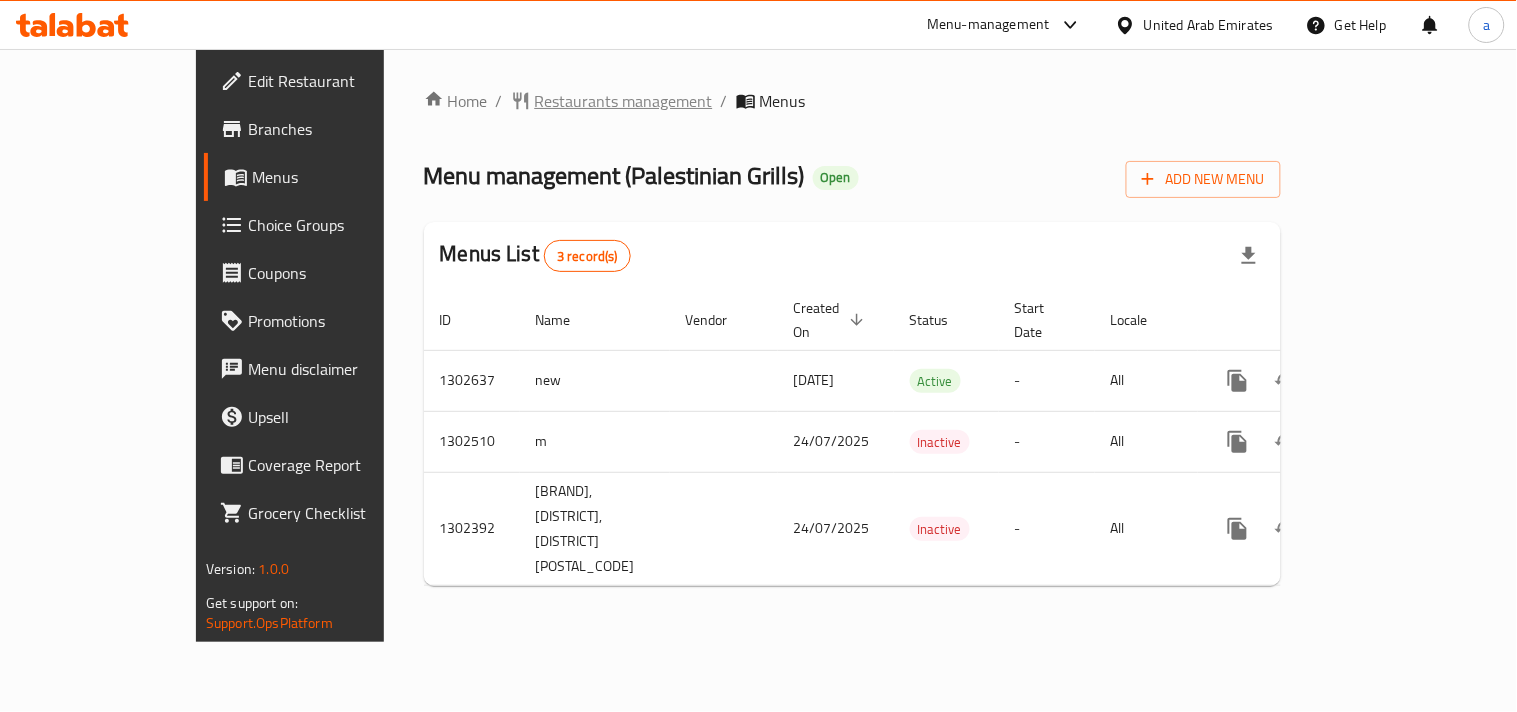 click on "Restaurants management" at bounding box center (624, 101) 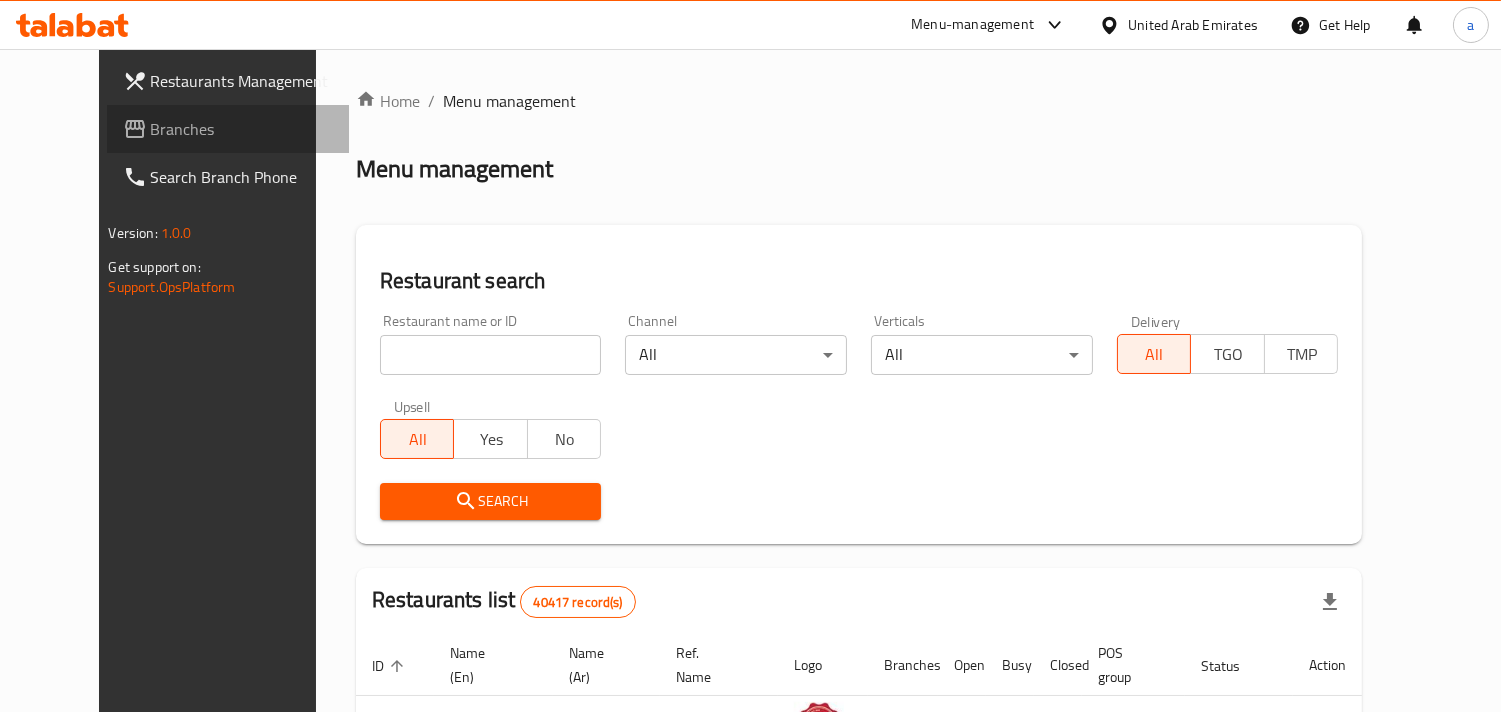 click on "Branches" at bounding box center [242, 129] 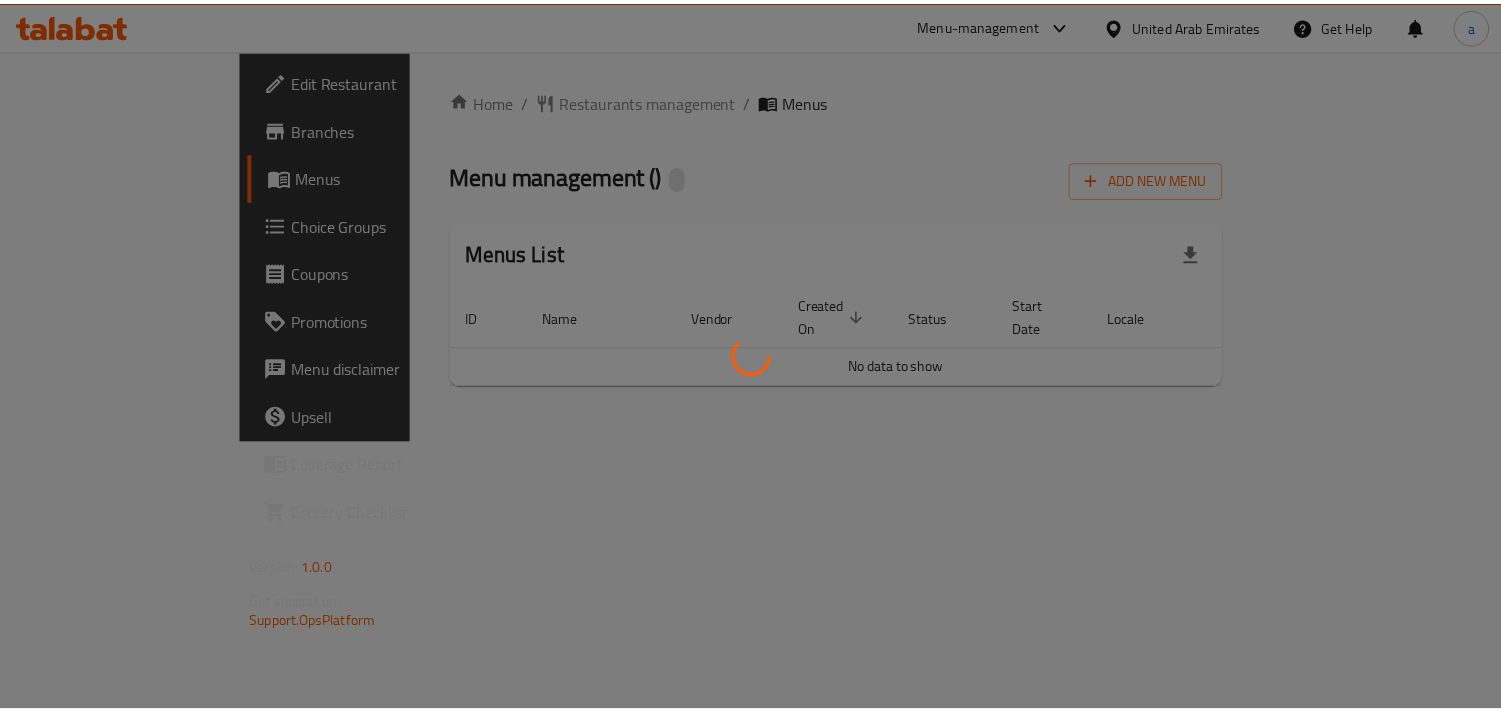 scroll, scrollTop: 0, scrollLeft: 0, axis: both 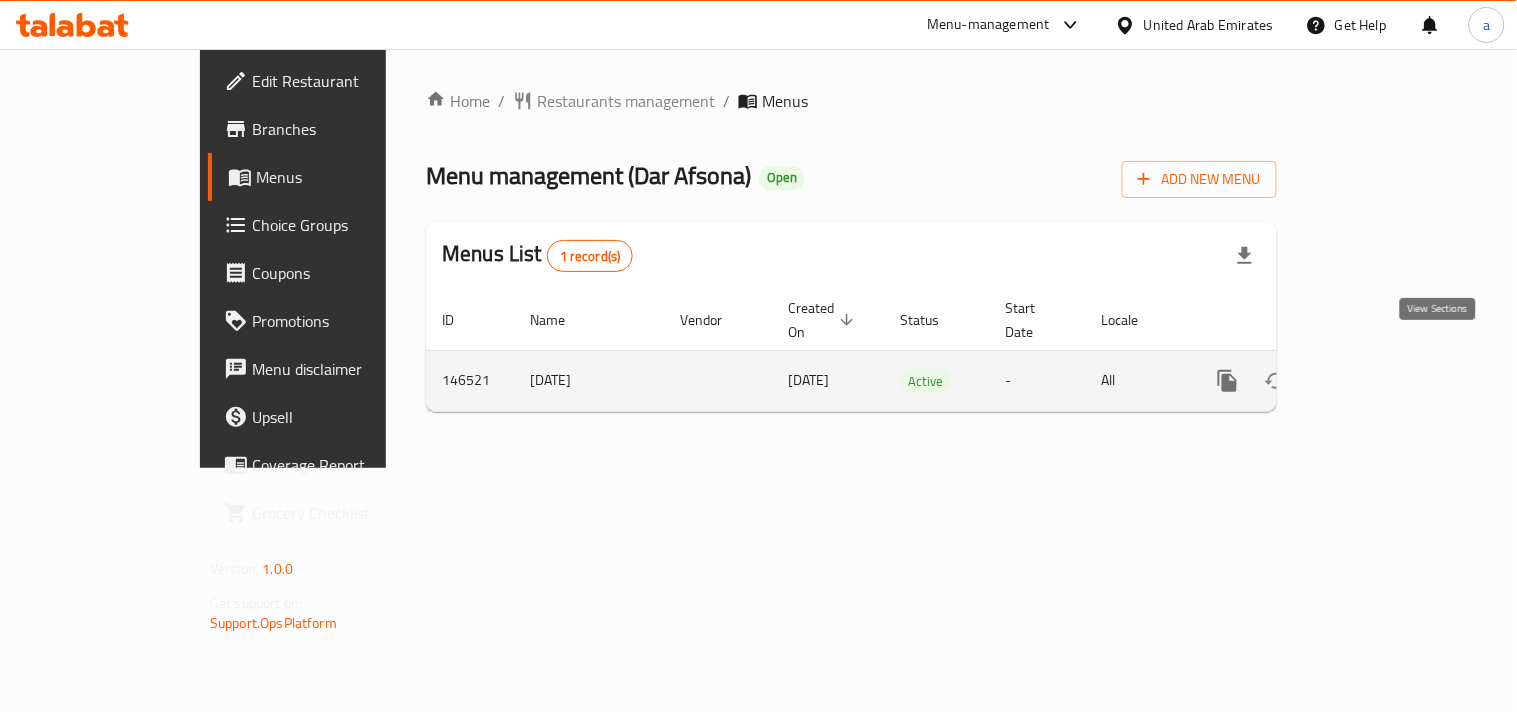 click 